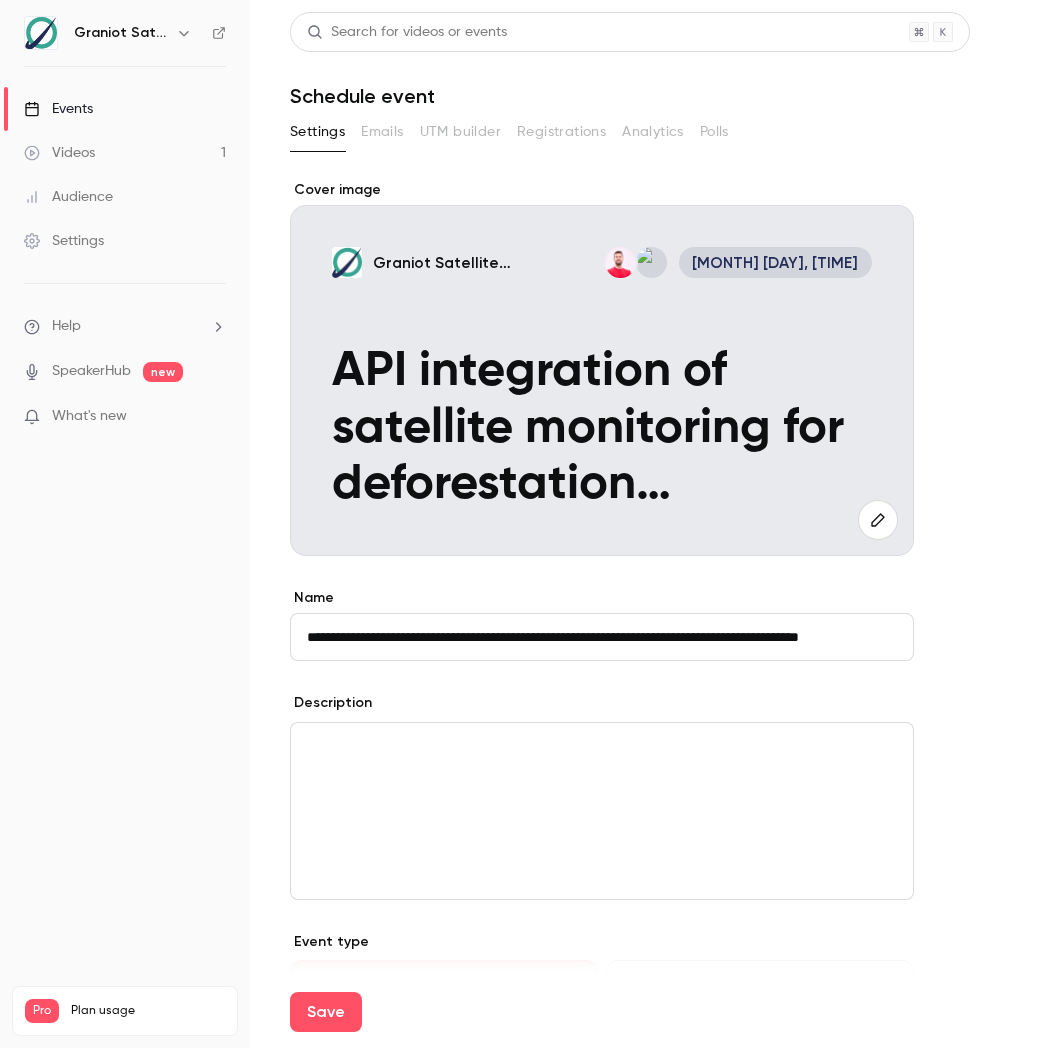 scroll, scrollTop: 0, scrollLeft: 0, axis: both 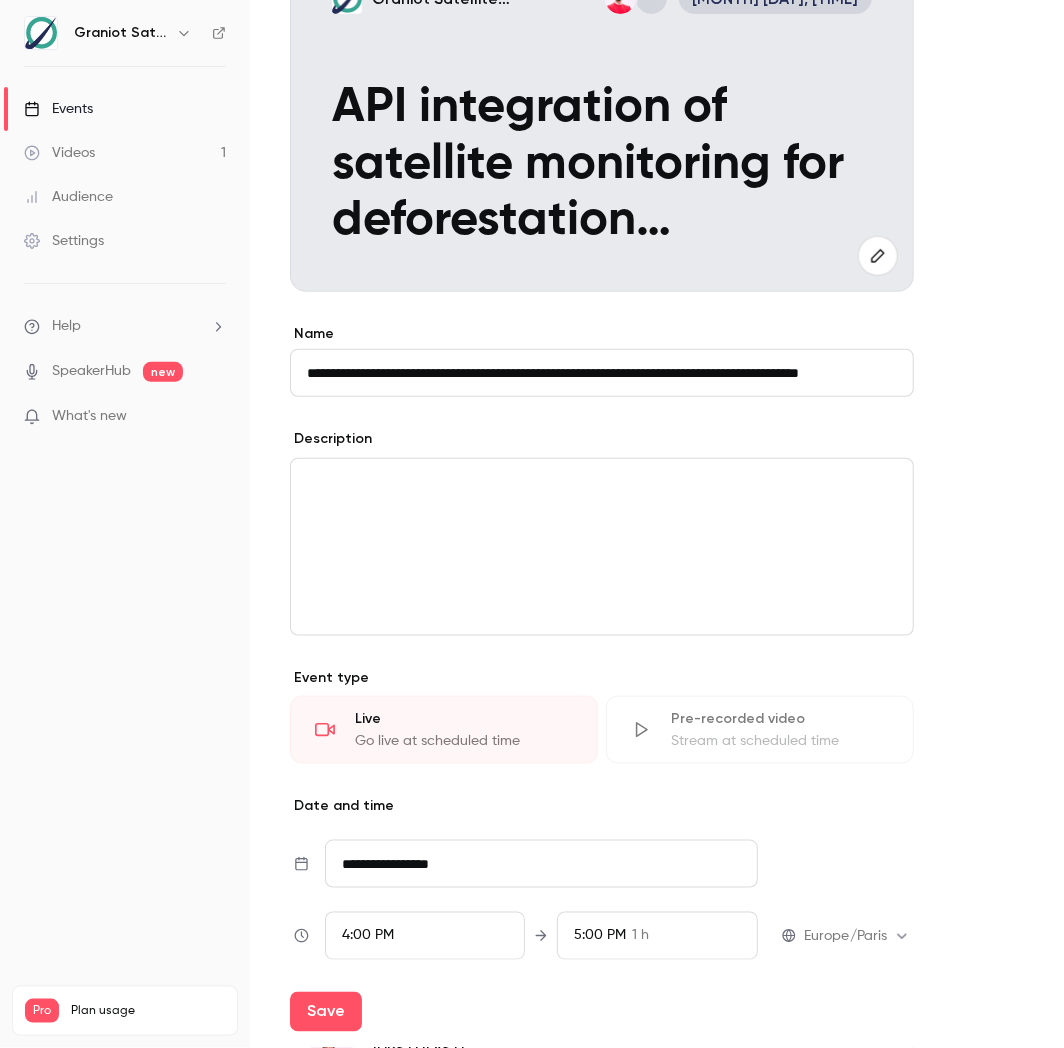 click at bounding box center (602, 547) 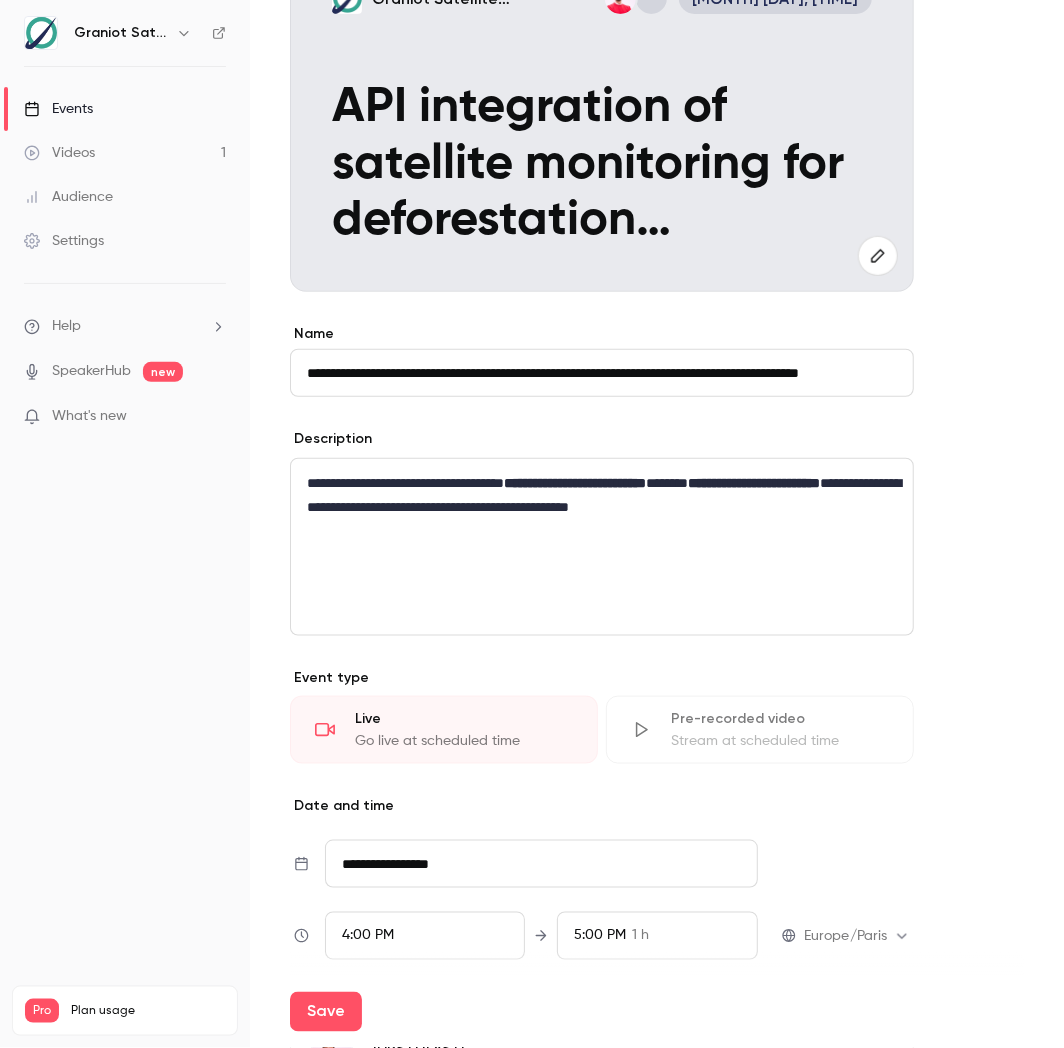 click on "[FIRST] [LAST]" at bounding box center (602, 495) 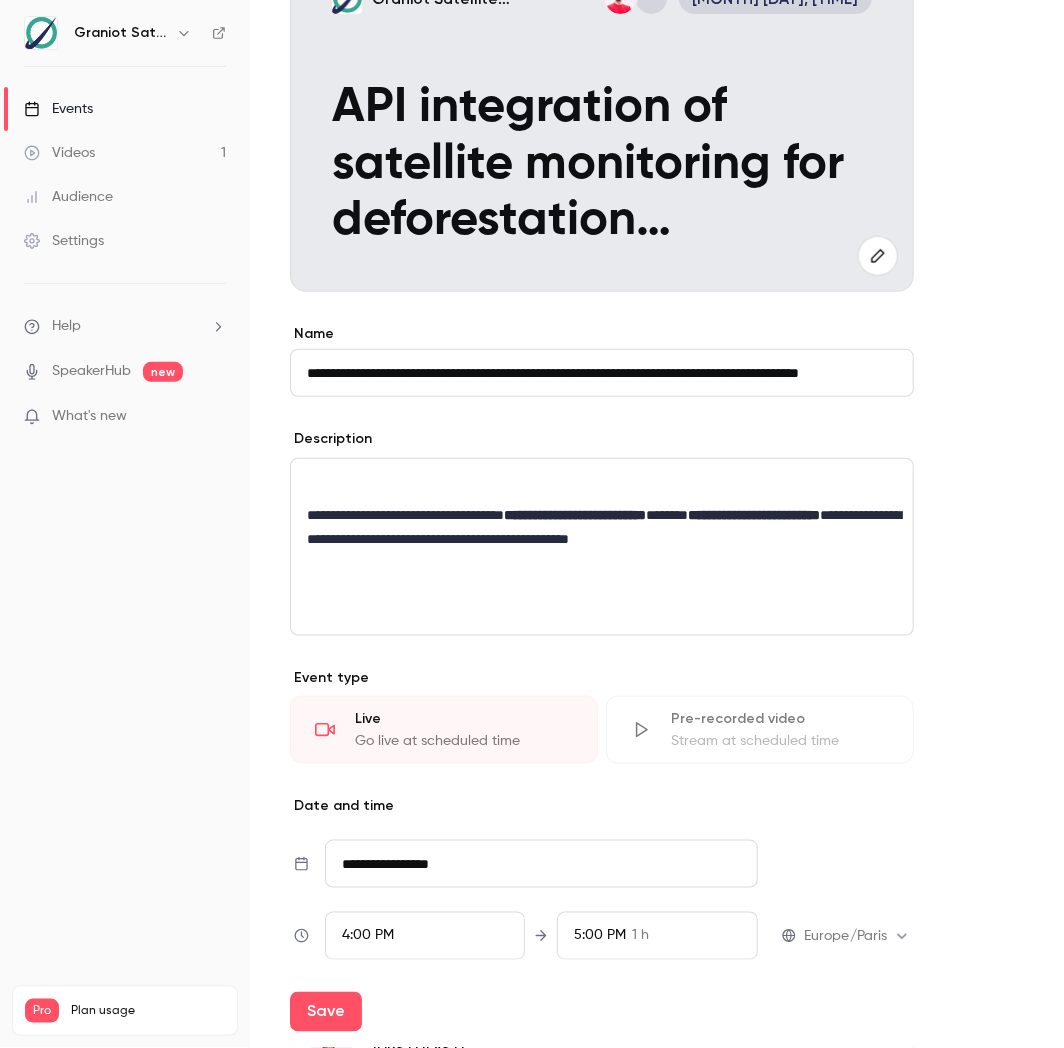 click at bounding box center [602, 483] 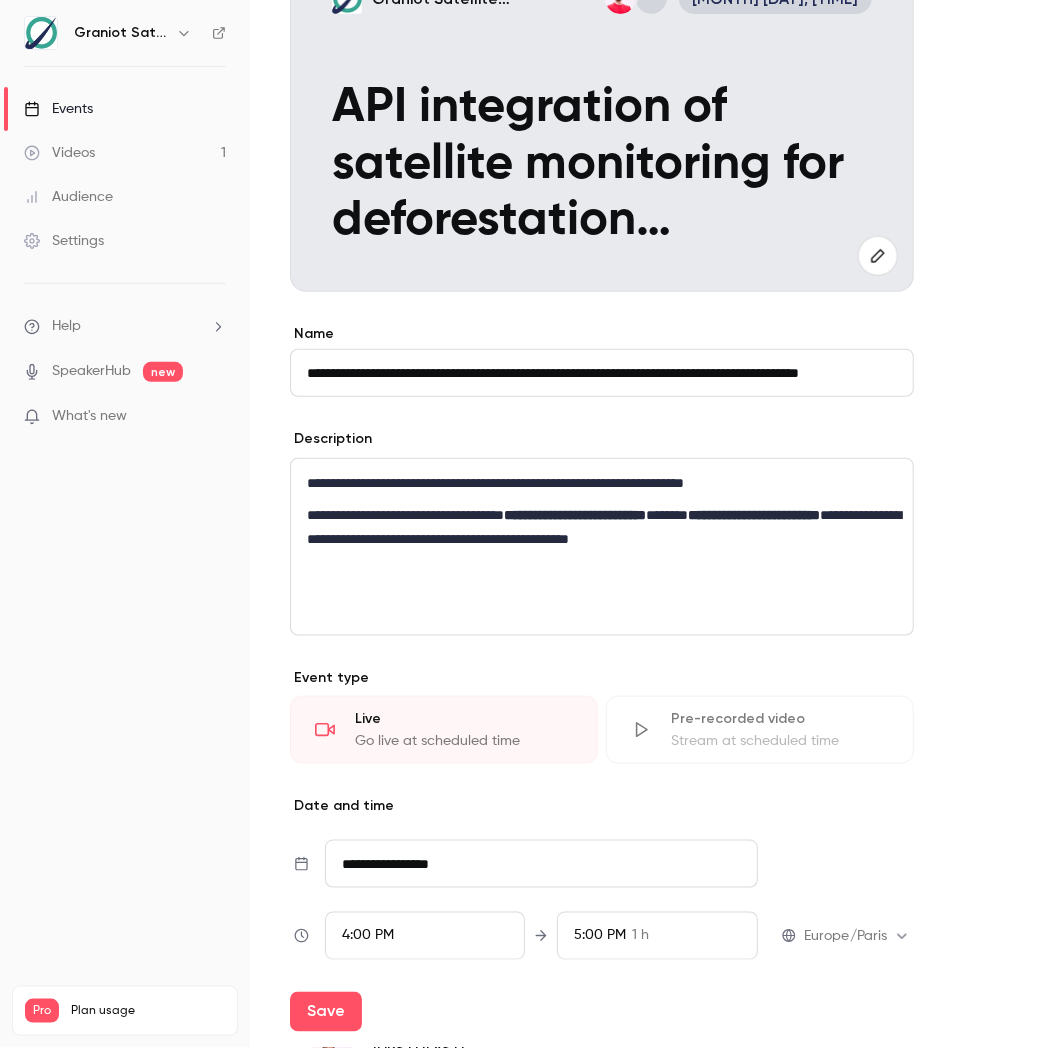 scroll, scrollTop: 0, scrollLeft: 0, axis: both 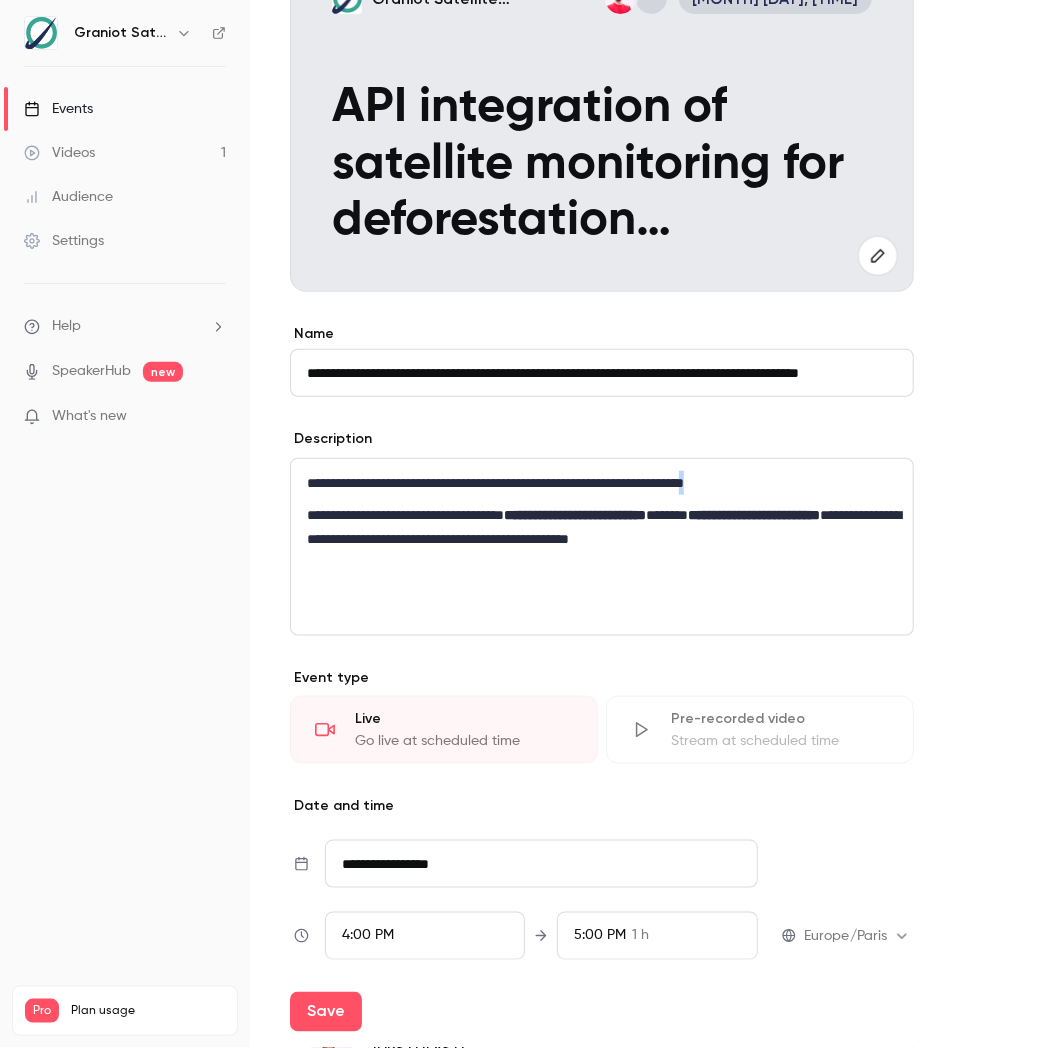 click on "**********" at bounding box center (602, 547) 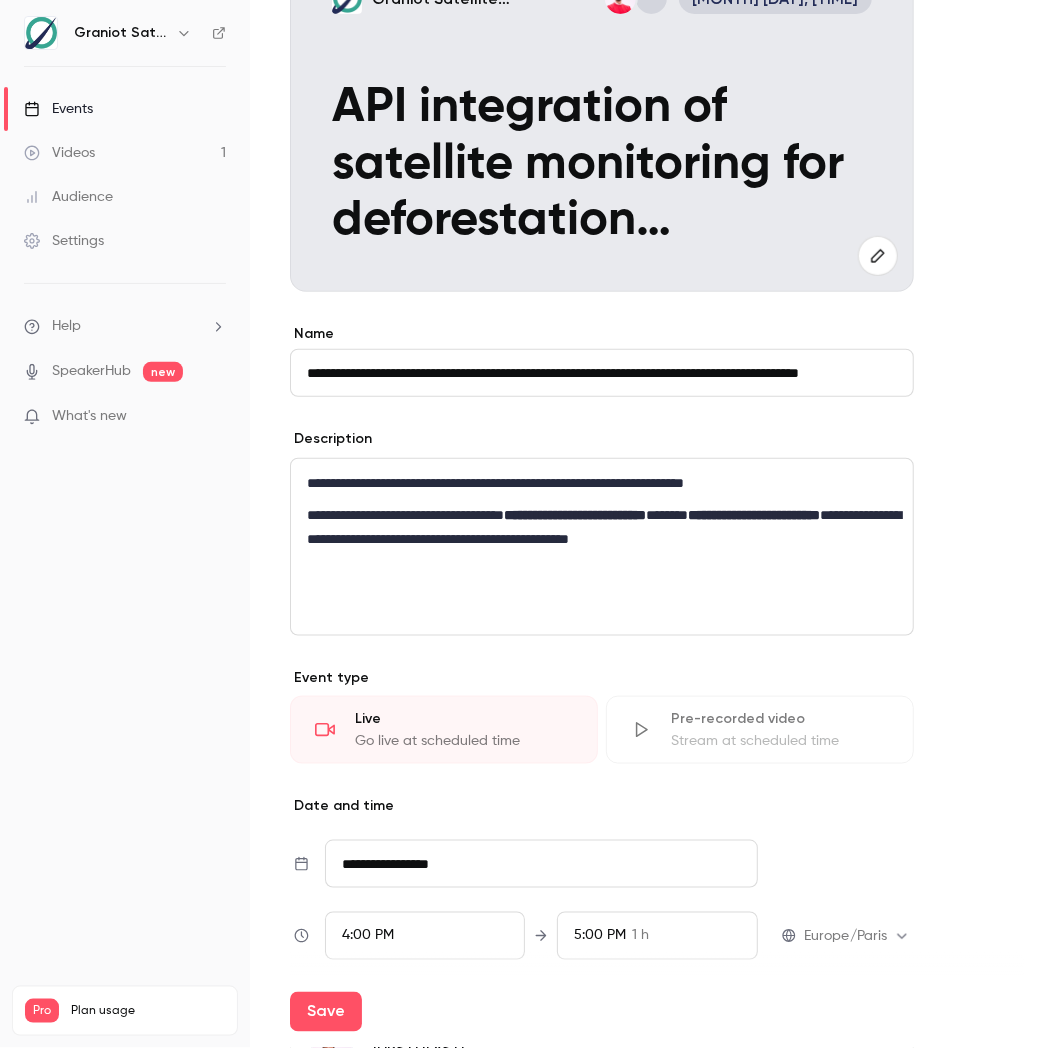 click on "**********" at bounding box center [602, 547] 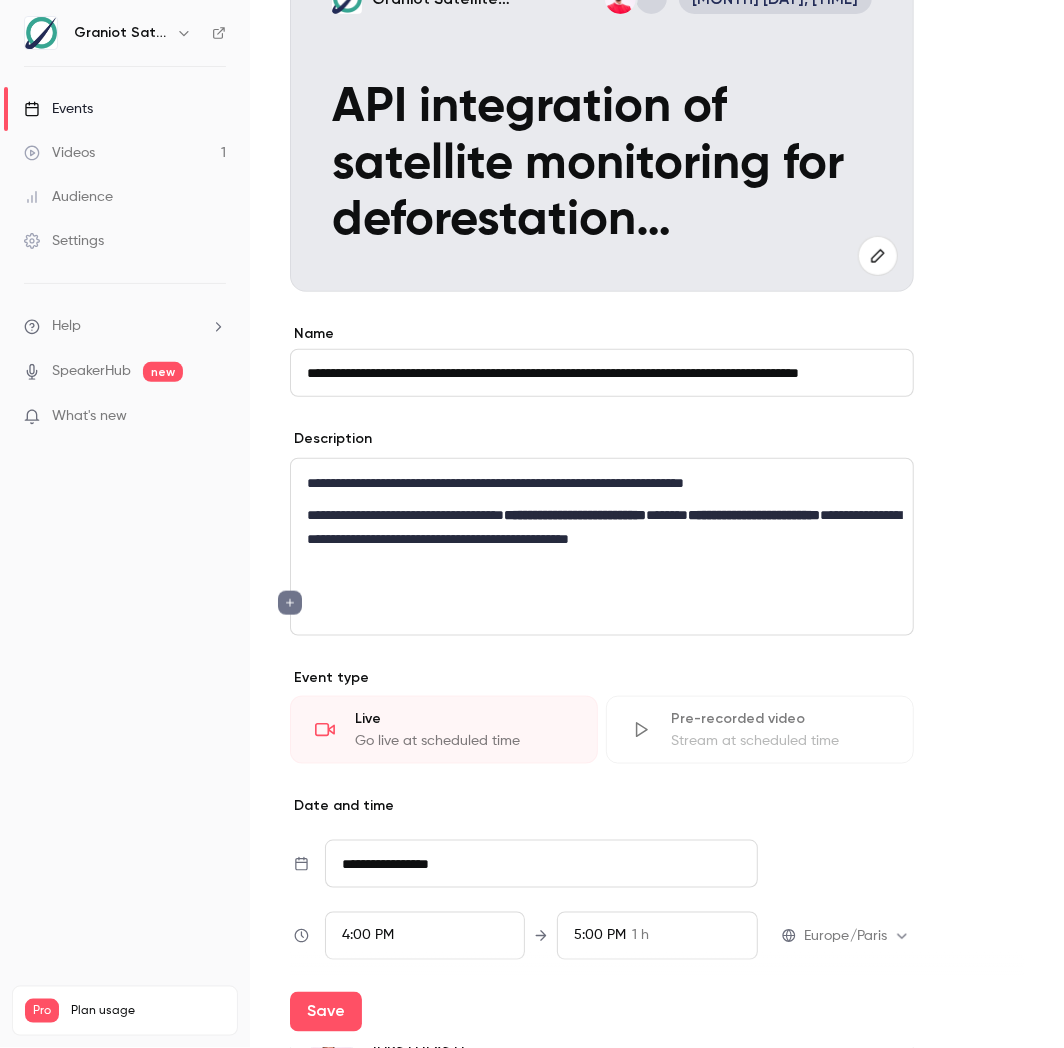 scroll, scrollTop: 0, scrollLeft: 0, axis: both 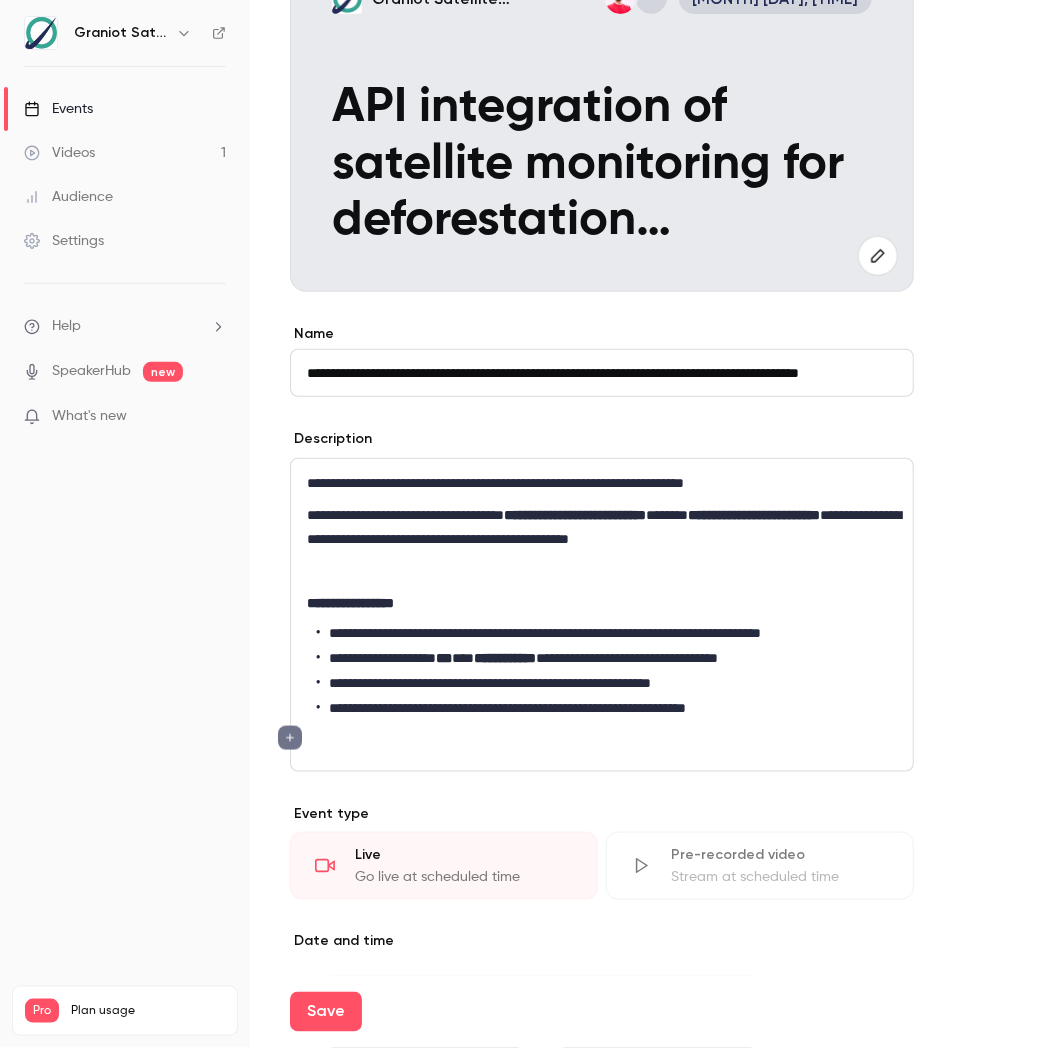 click 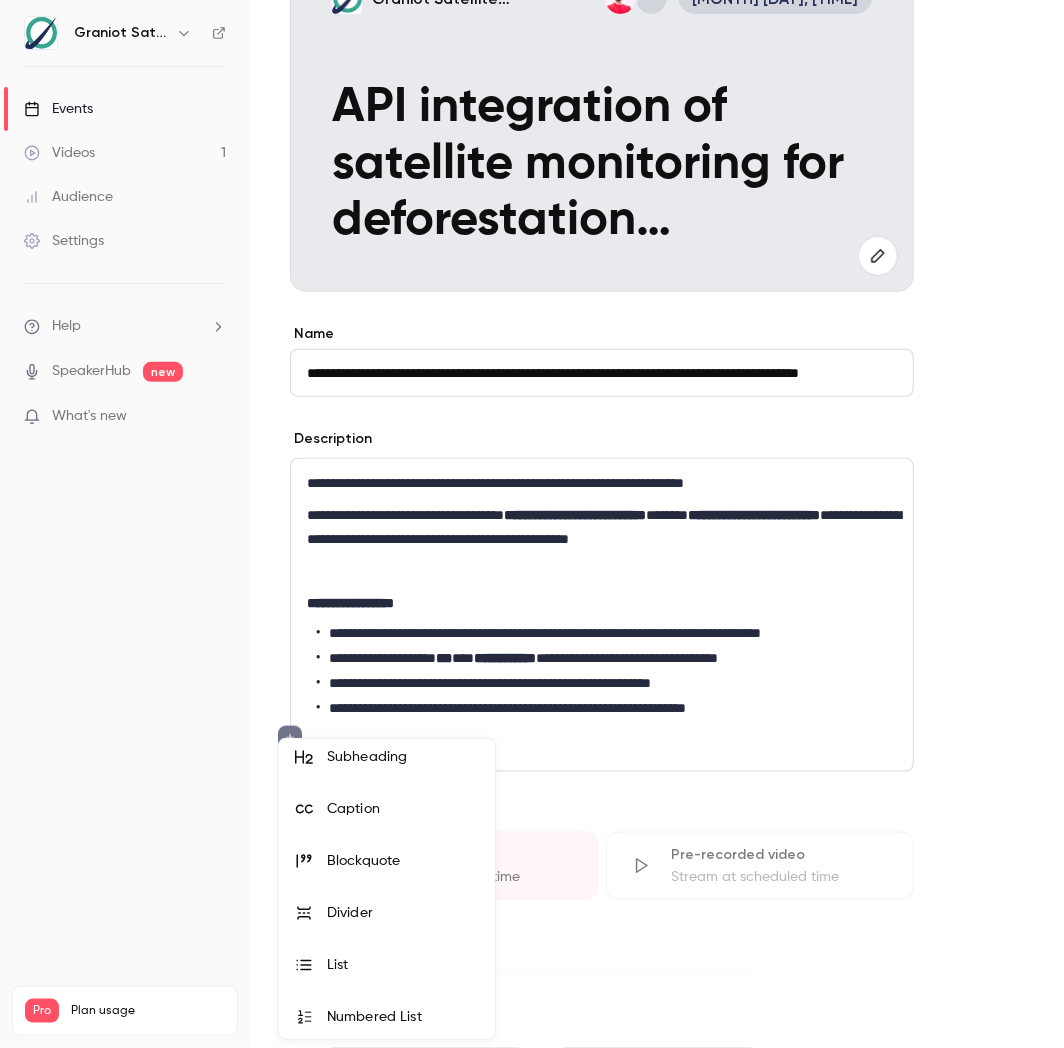scroll, scrollTop: 63, scrollLeft: 0, axis: vertical 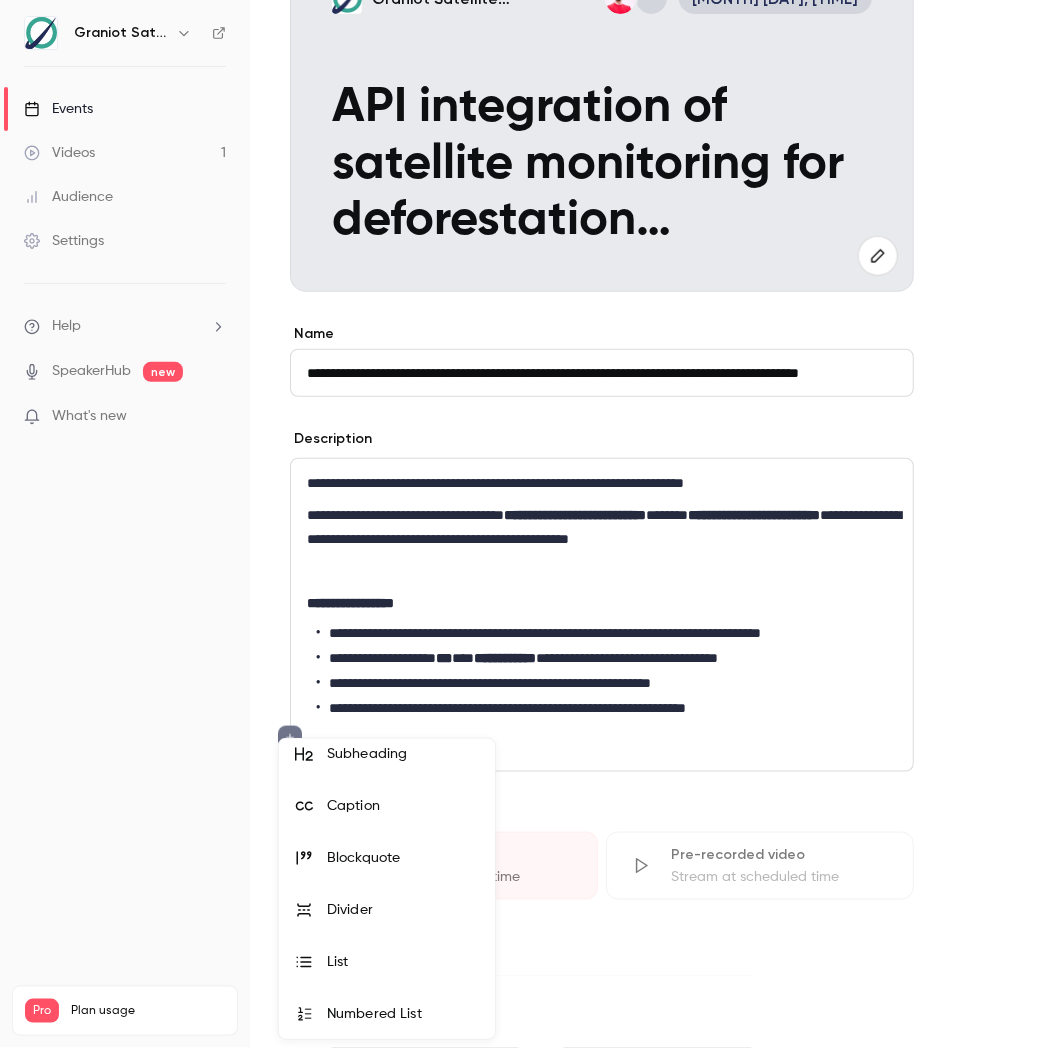 click on "List" at bounding box center (387, 962) 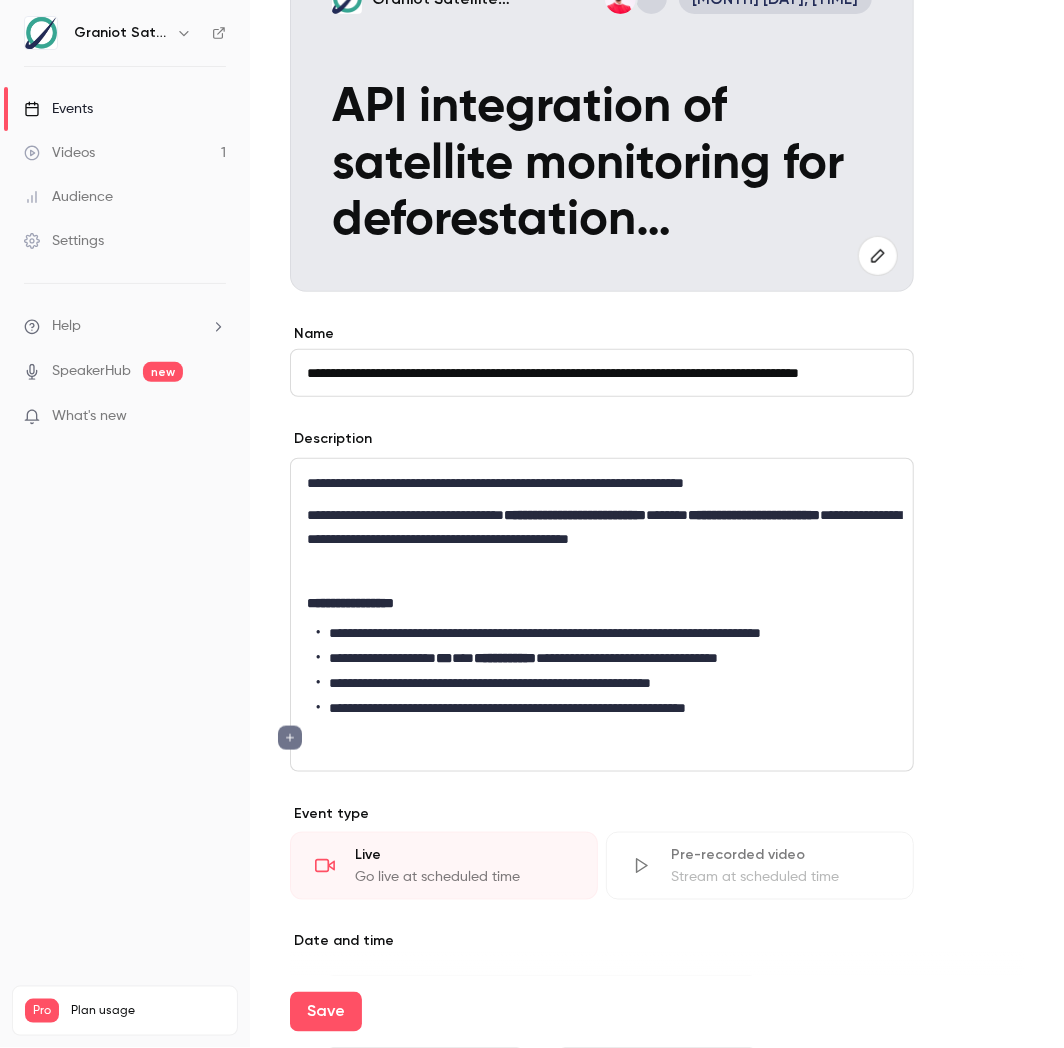 click at bounding box center (602, 739) 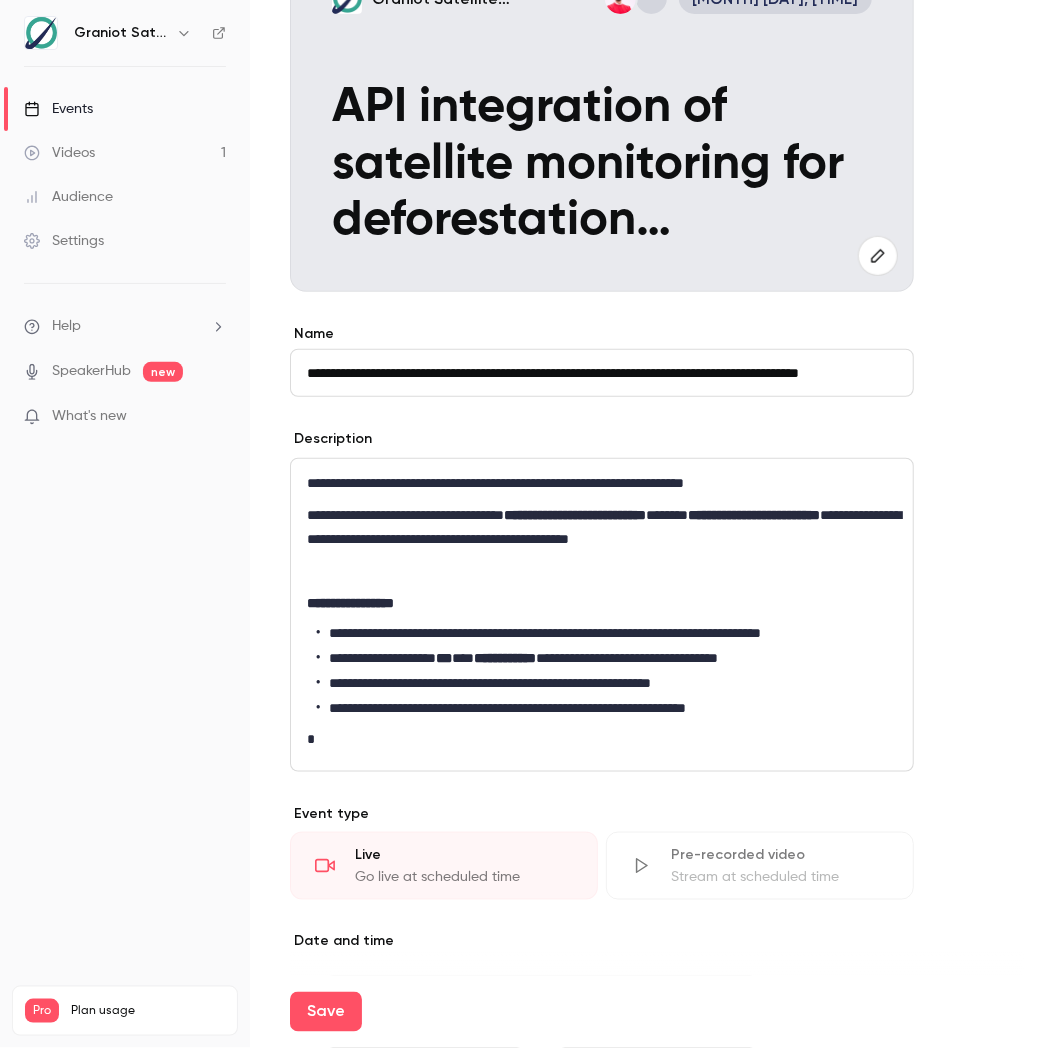 click at bounding box center [602, 739] 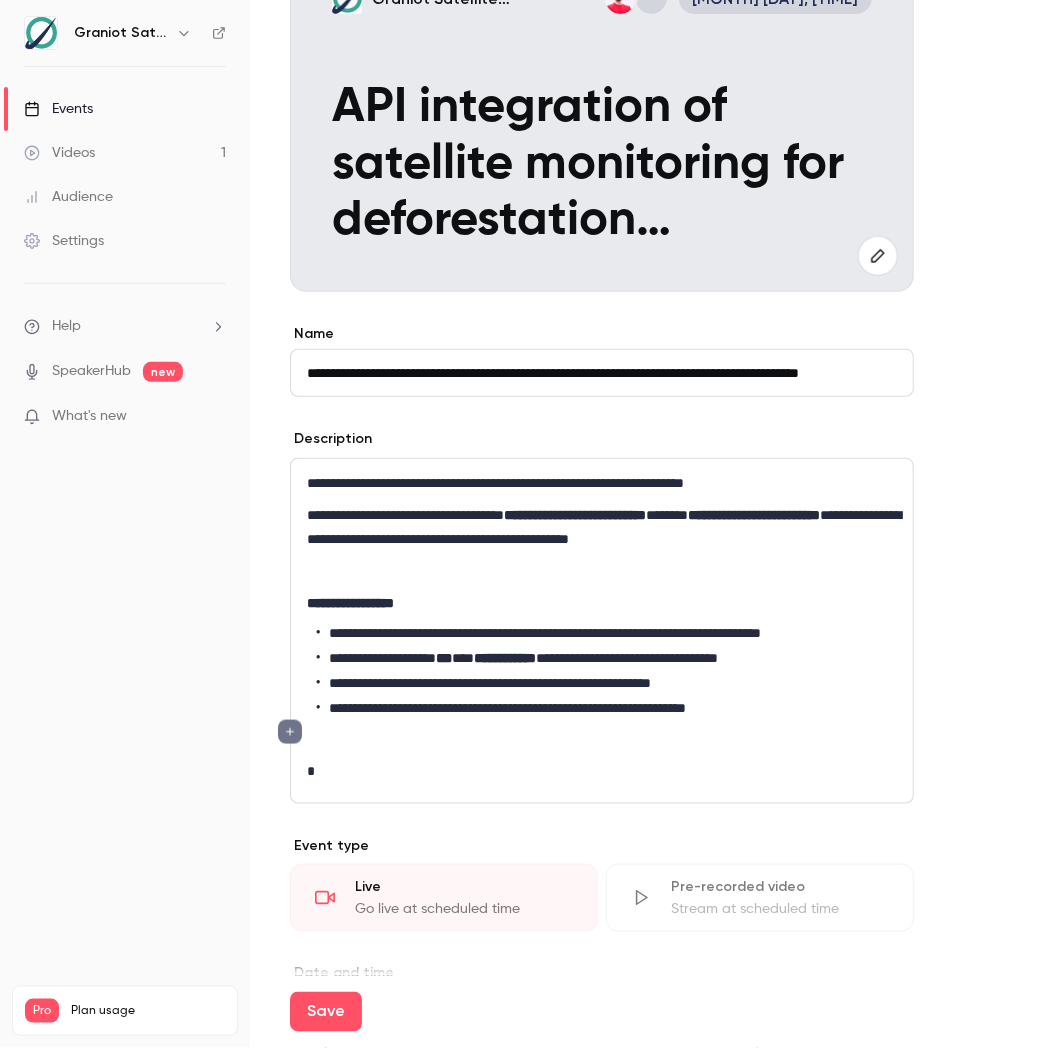 scroll, scrollTop: 0, scrollLeft: 0, axis: both 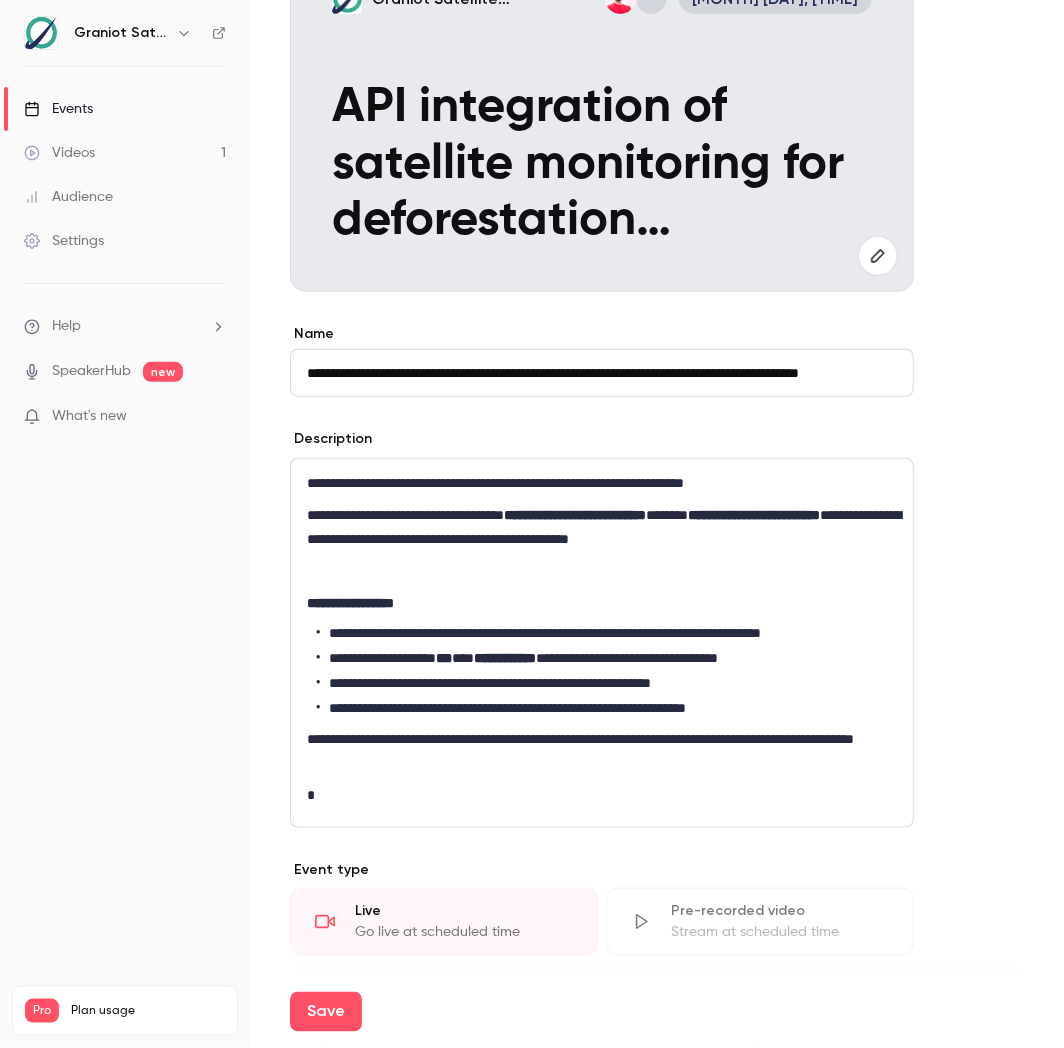 click on "**********" at bounding box center (607, 708) 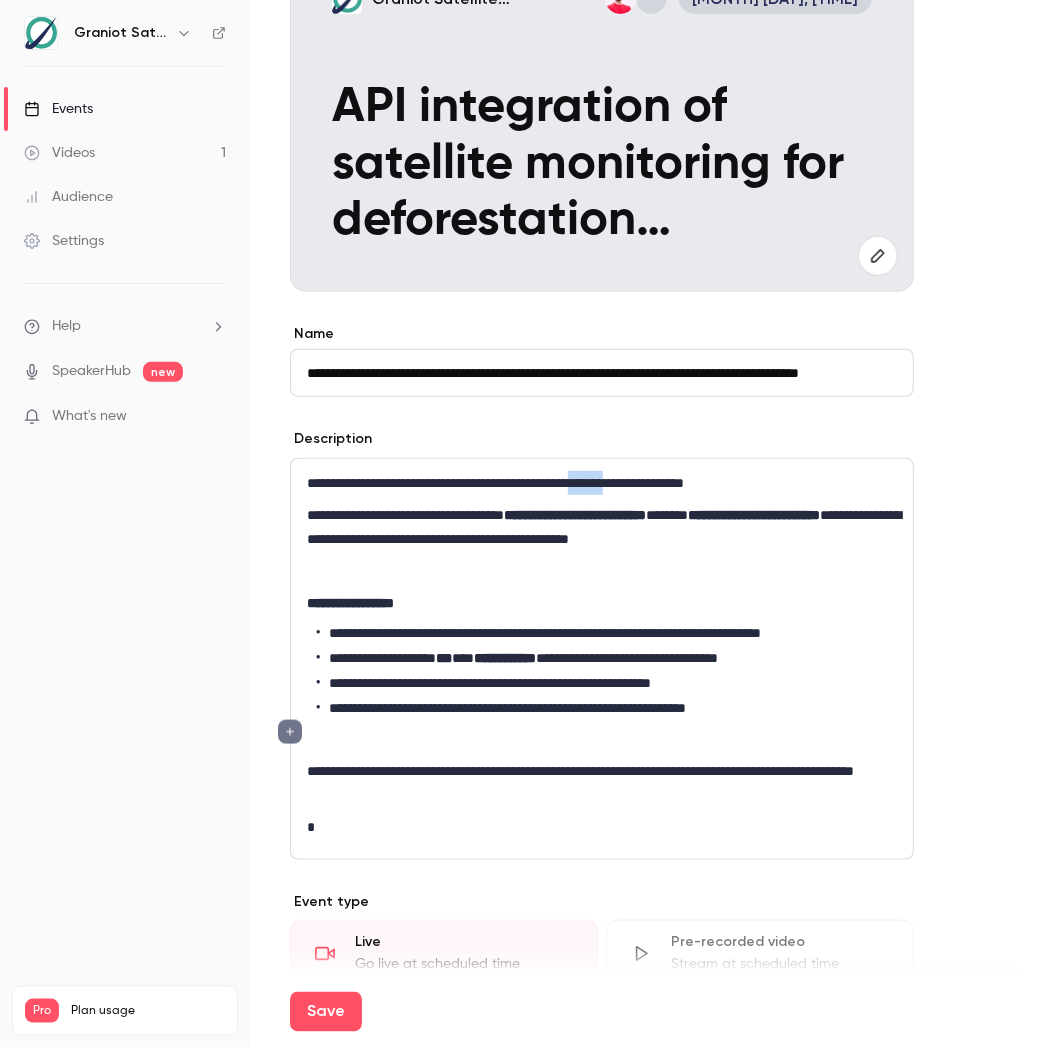 drag, startPoint x: 690, startPoint y: 482, endPoint x: 638, endPoint y: 482, distance: 52 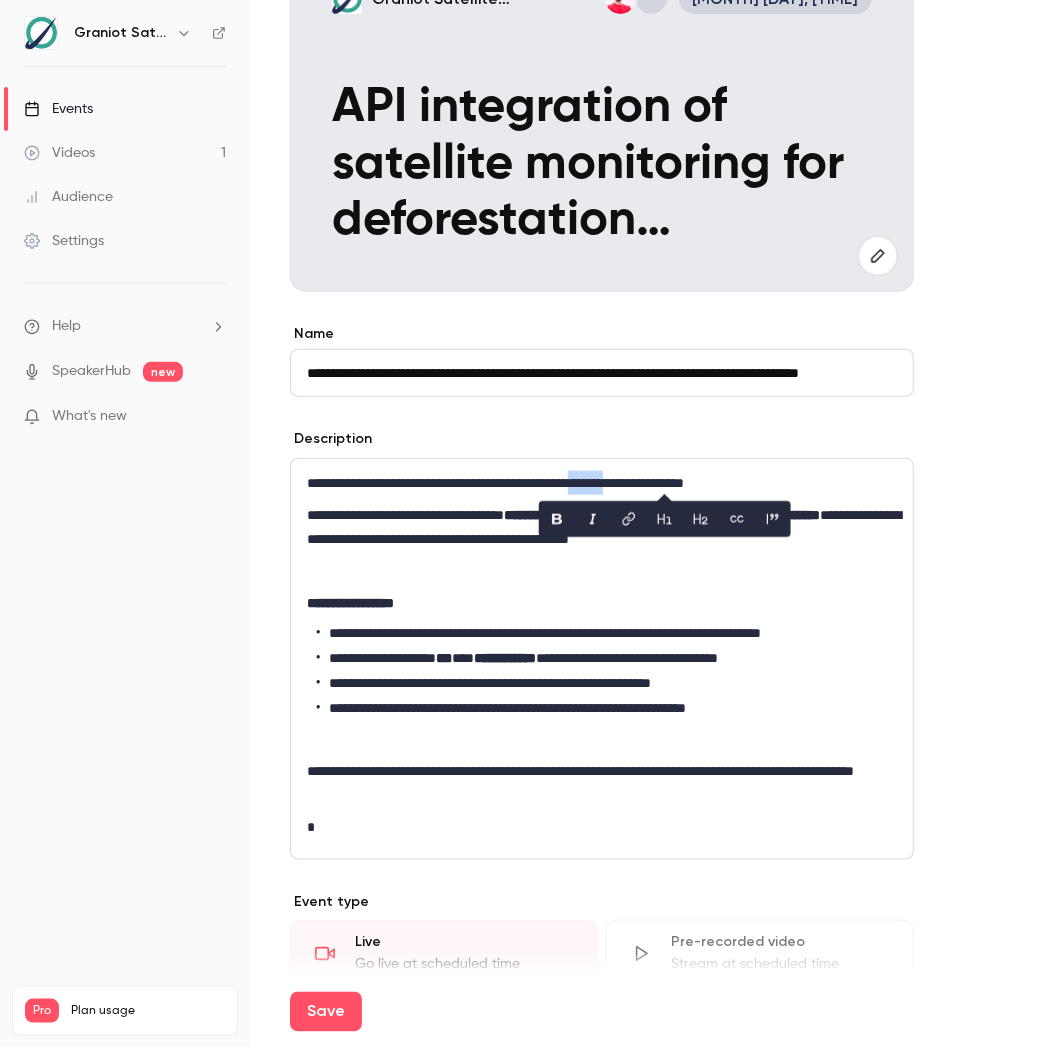 click 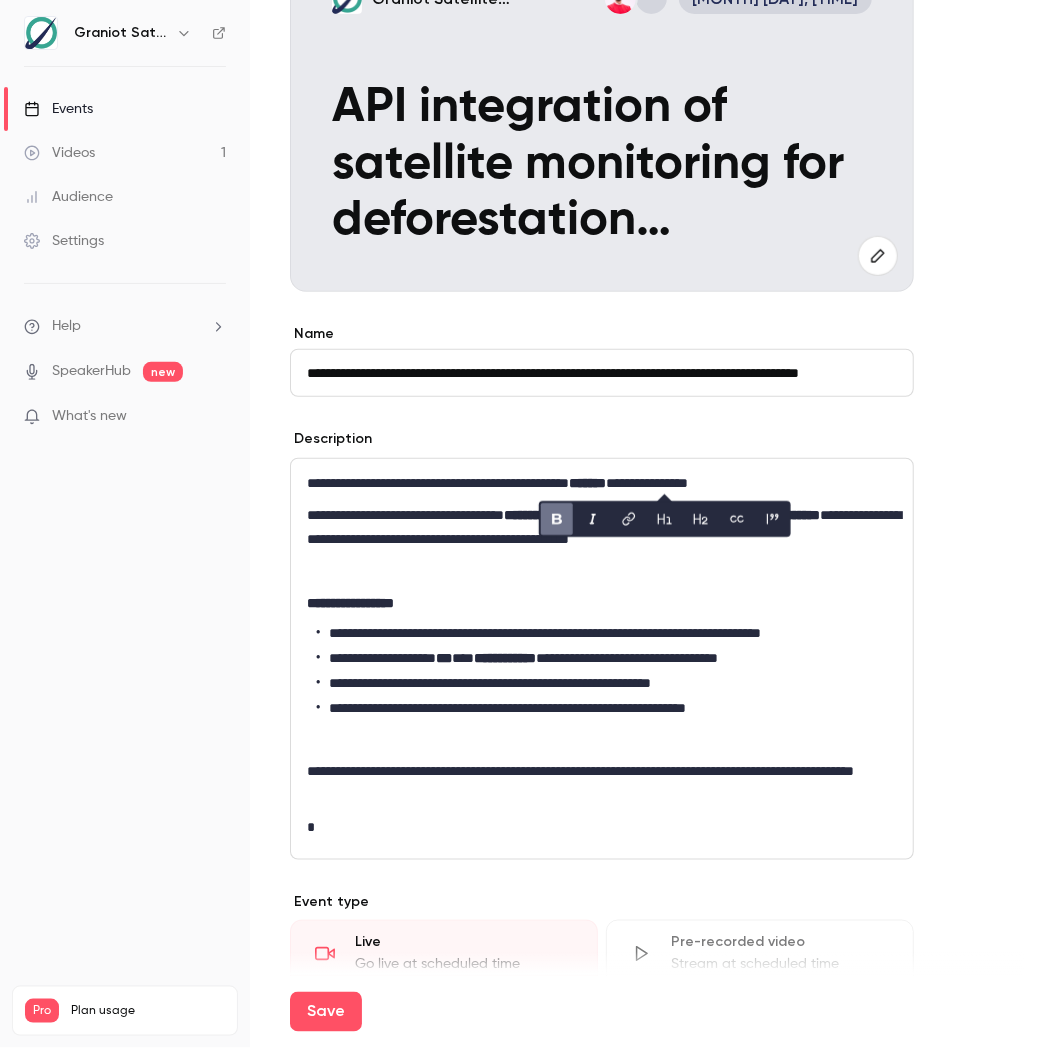 click on "**********" at bounding box center [602, 603] 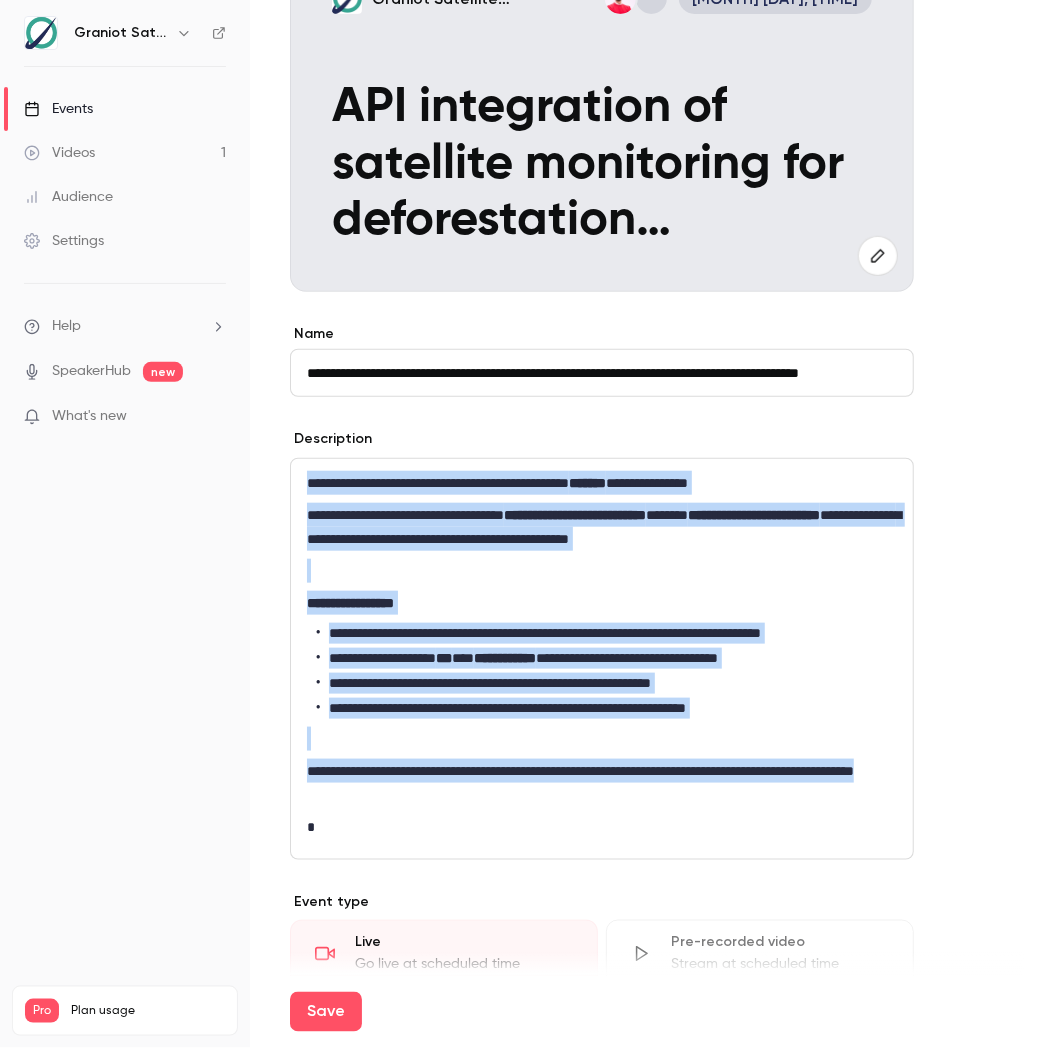 drag, startPoint x: 498, startPoint y: 798, endPoint x: 300, endPoint y: 467, distance: 385.70065 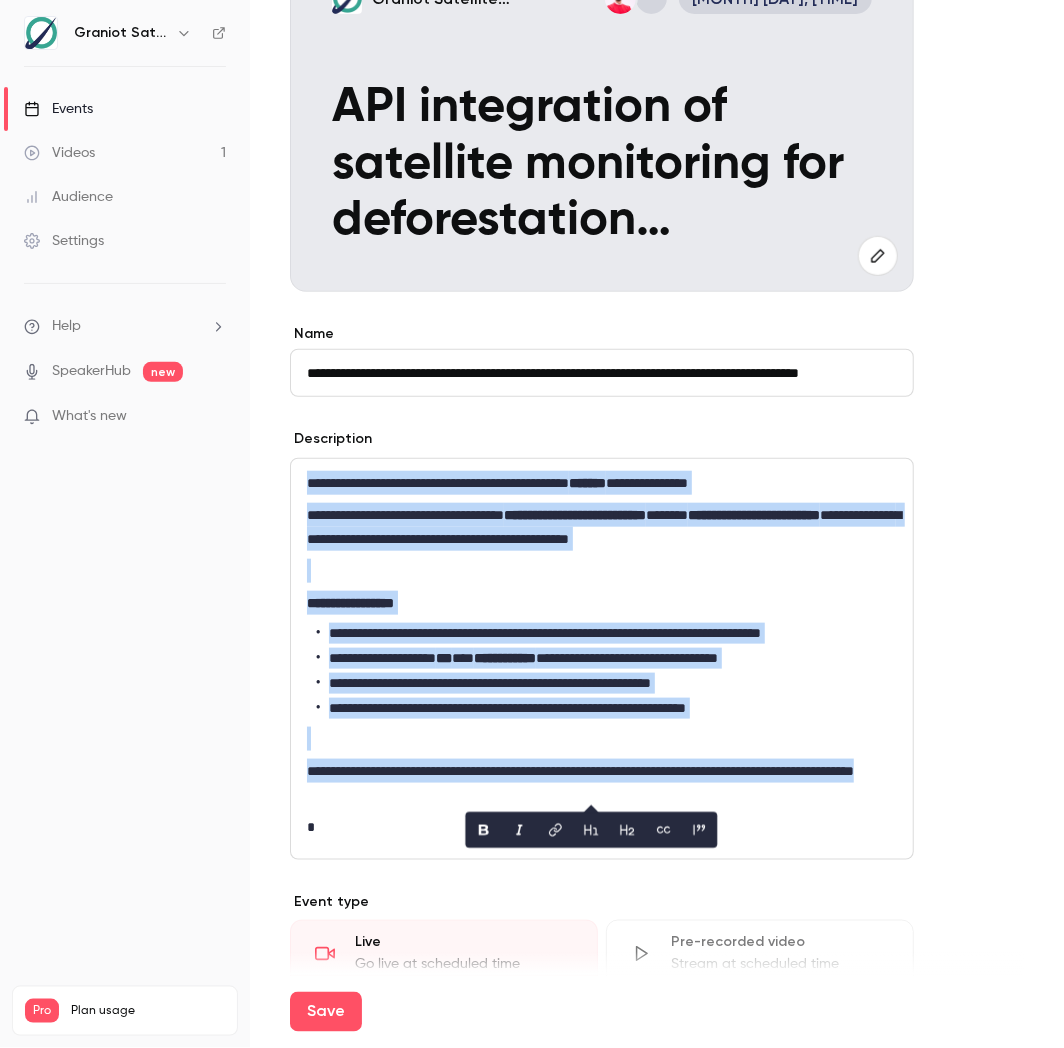 copy on "[FIRST] [LAST]" 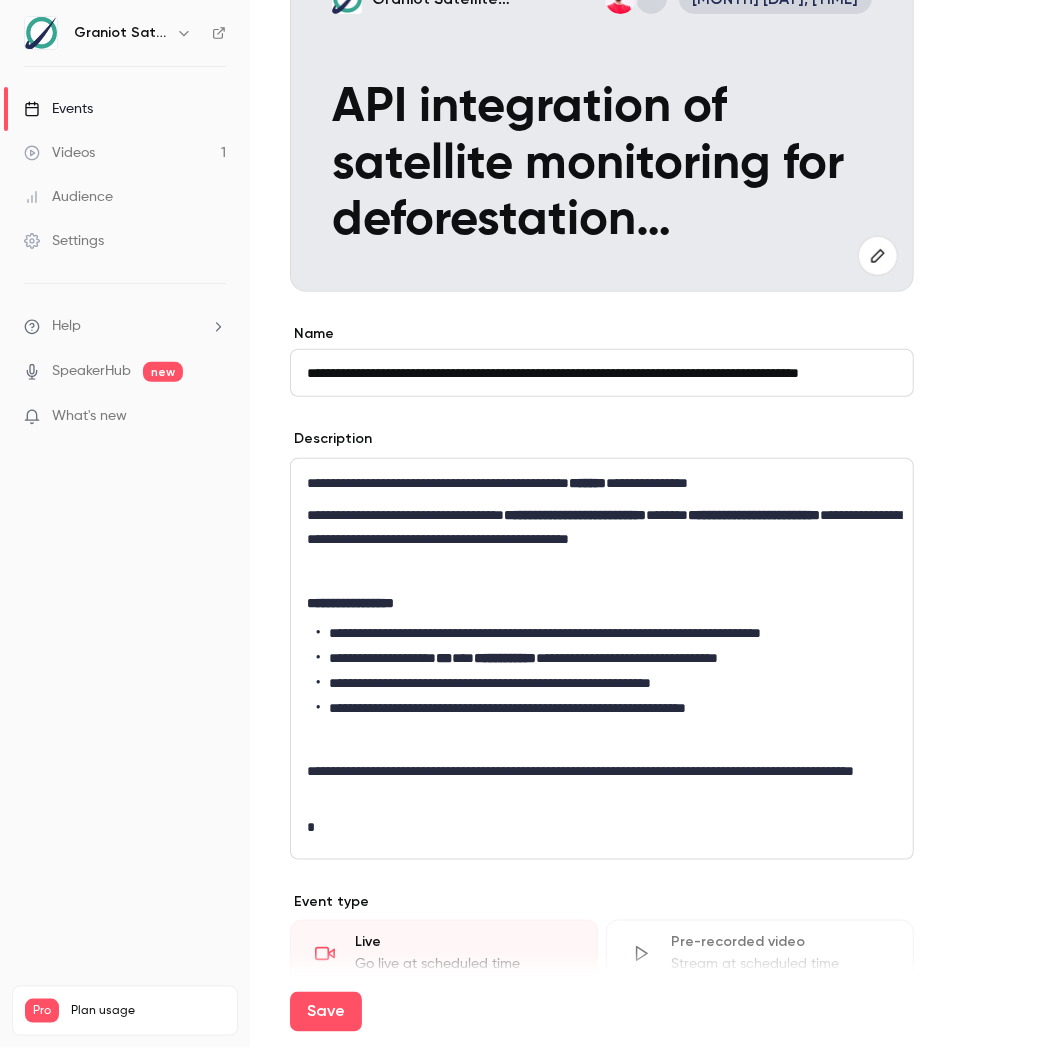 click on "Name [FIRST] [LAST] Description [FIRST] [LAST] Event type Live Go live at scheduled time Pre-recorded video Stream at scheduled time Date and time [MONTH] [DAY] 4:00 PM 5:00 PM 1 h Europe/Paris Speakers [FIRST] [LAST] CEO @Graniot Edit [FIRST] [LAST]" at bounding box center [657, 785] 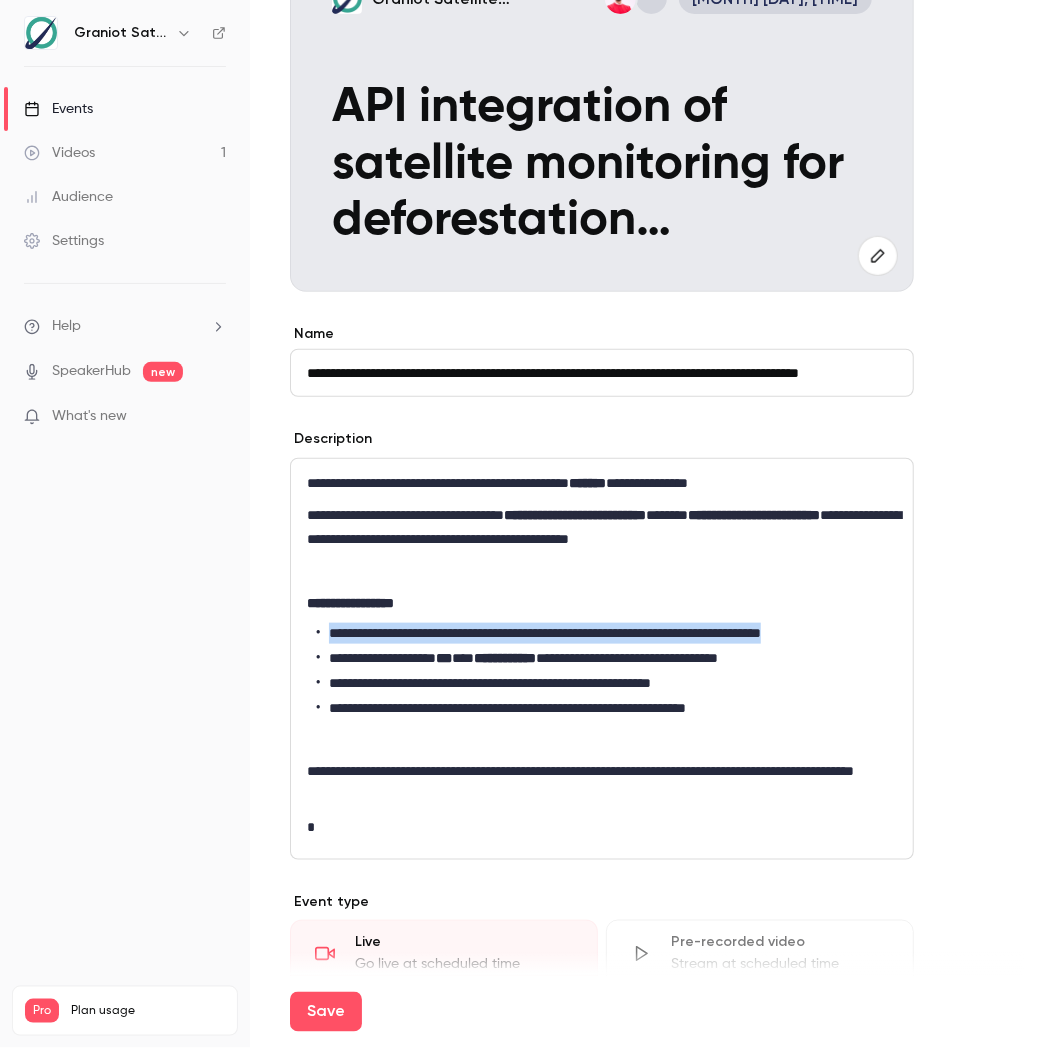 drag, startPoint x: 898, startPoint y: 625, endPoint x: 327, endPoint y: 620, distance: 571.0219 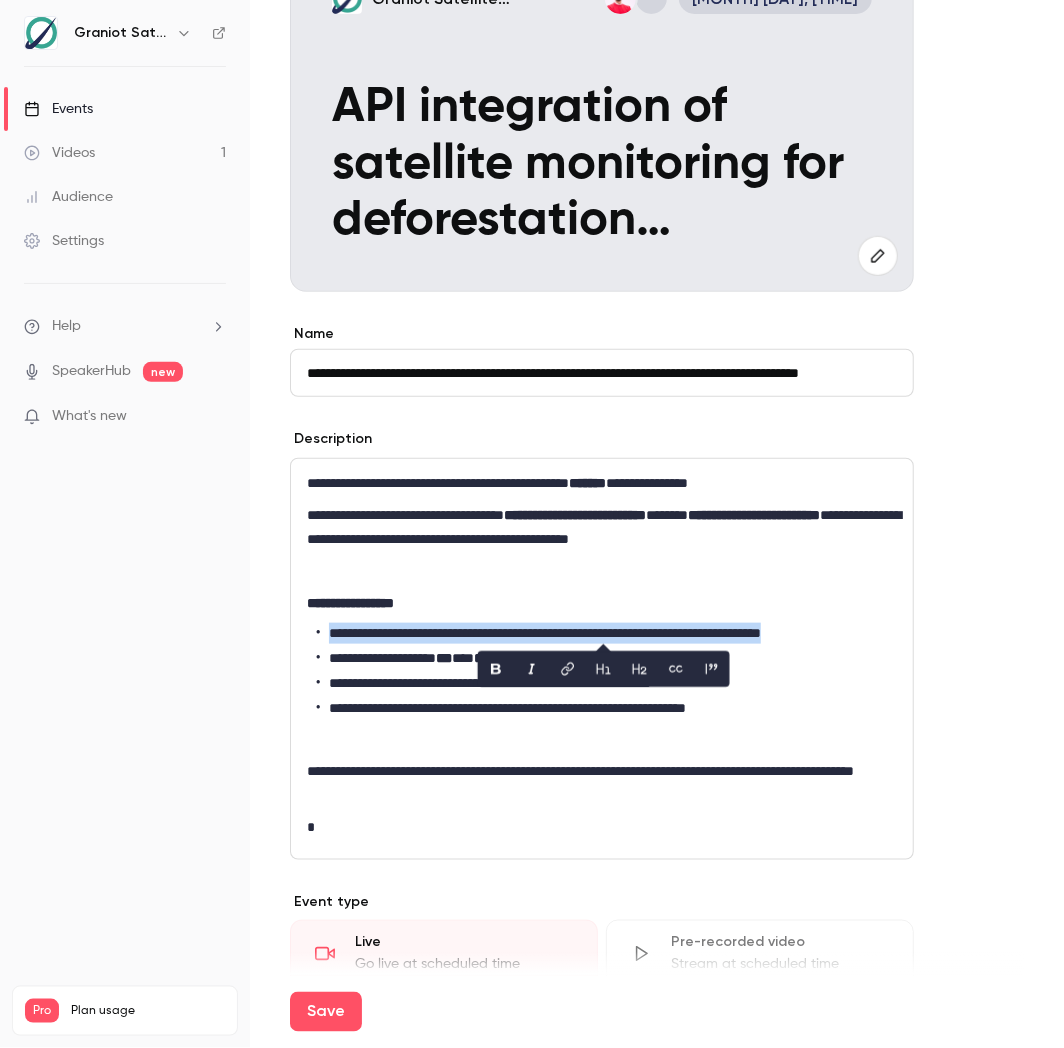 scroll, scrollTop: 0, scrollLeft: 0, axis: both 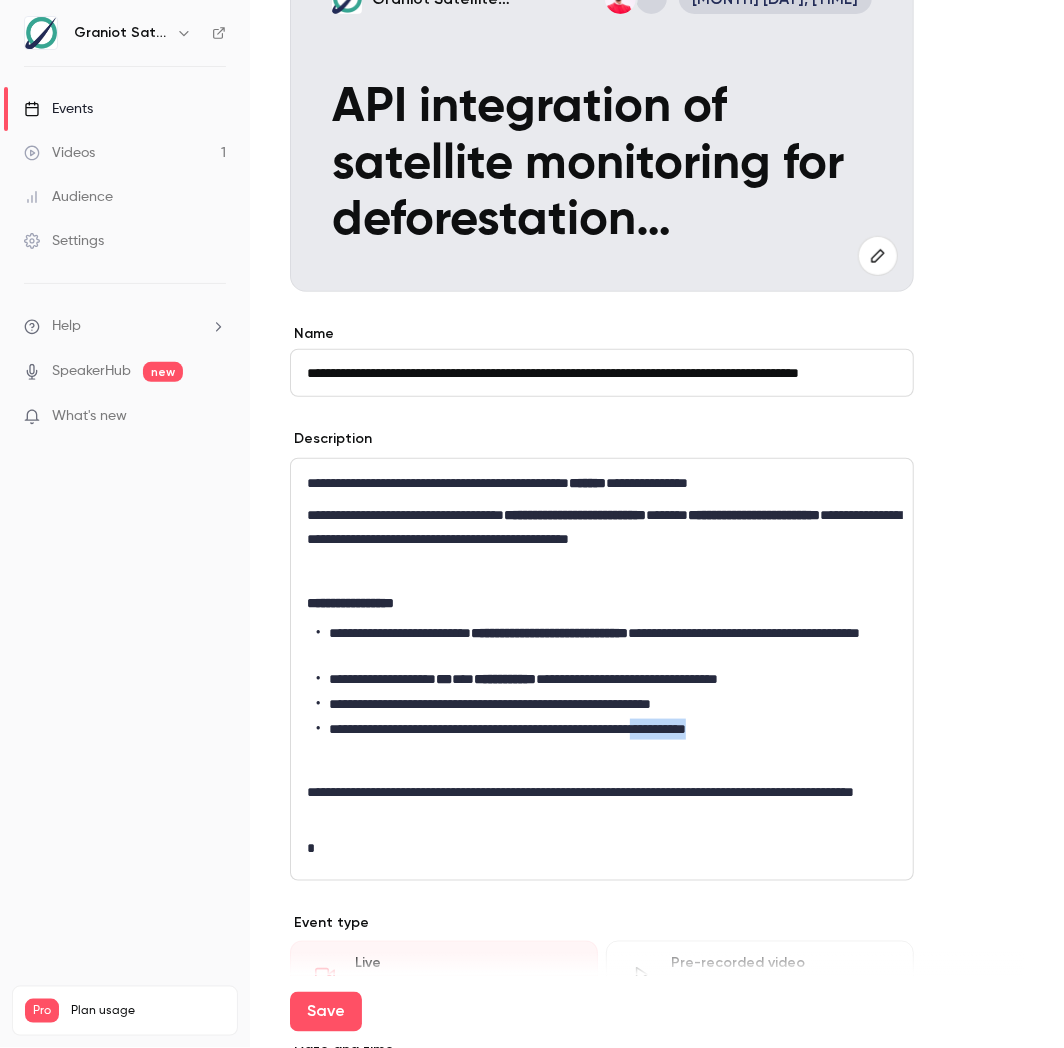drag, startPoint x: 773, startPoint y: 733, endPoint x: 681, endPoint y: 726, distance: 92.26592 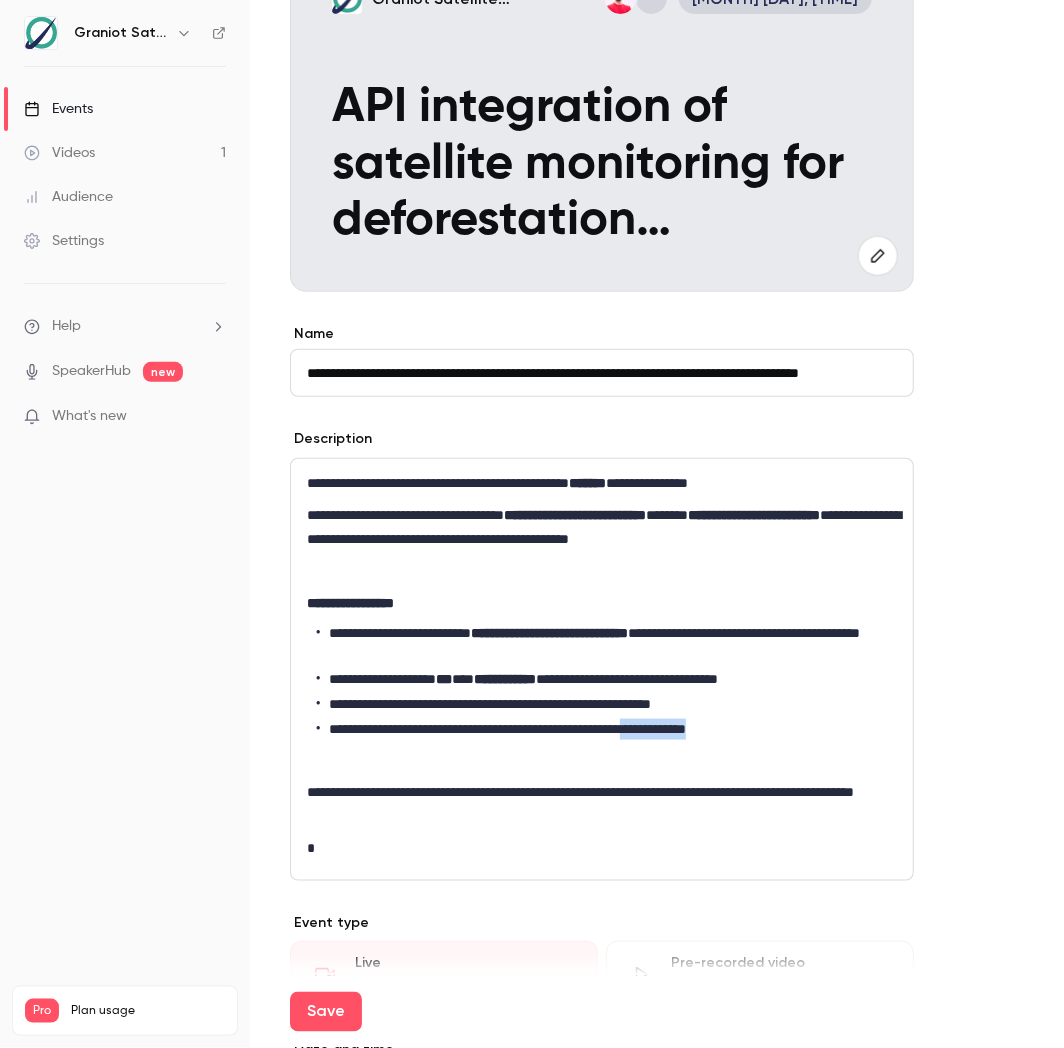 drag, startPoint x: 681, startPoint y: 726, endPoint x: 664, endPoint y: 833, distance: 108.34205 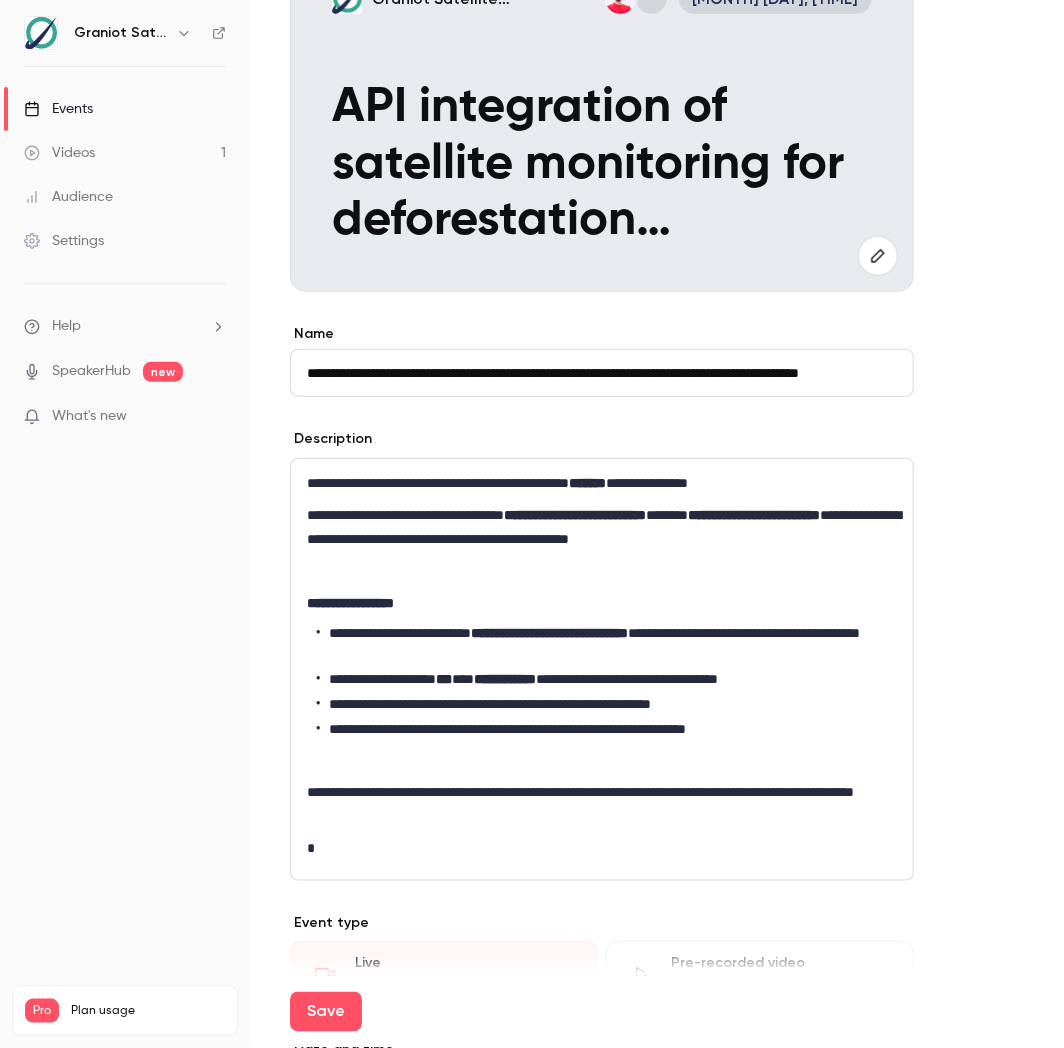 drag, startPoint x: 664, startPoint y: 833, endPoint x: 598, endPoint y: 767, distance: 93.3381 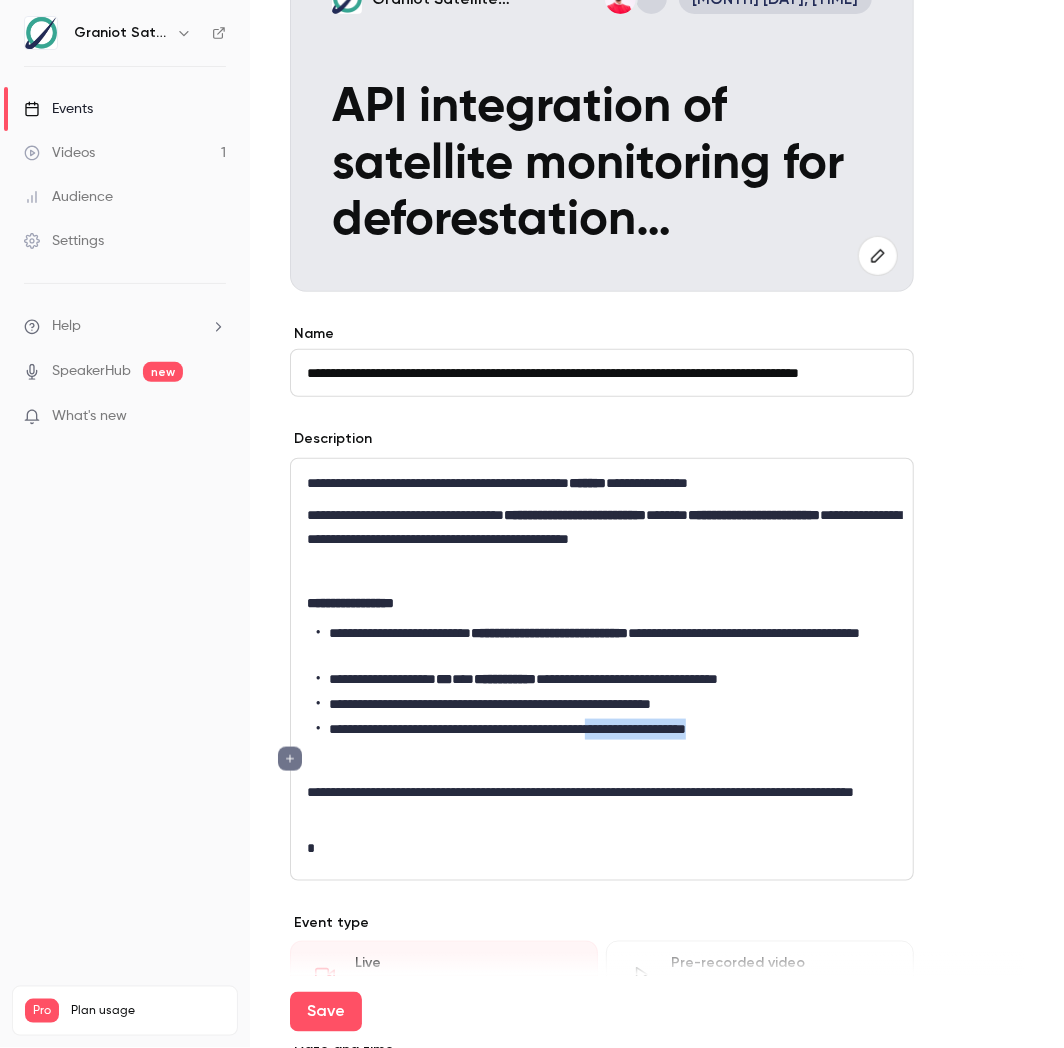 drag, startPoint x: 771, startPoint y: 721, endPoint x: 625, endPoint y: 730, distance: 146.27713 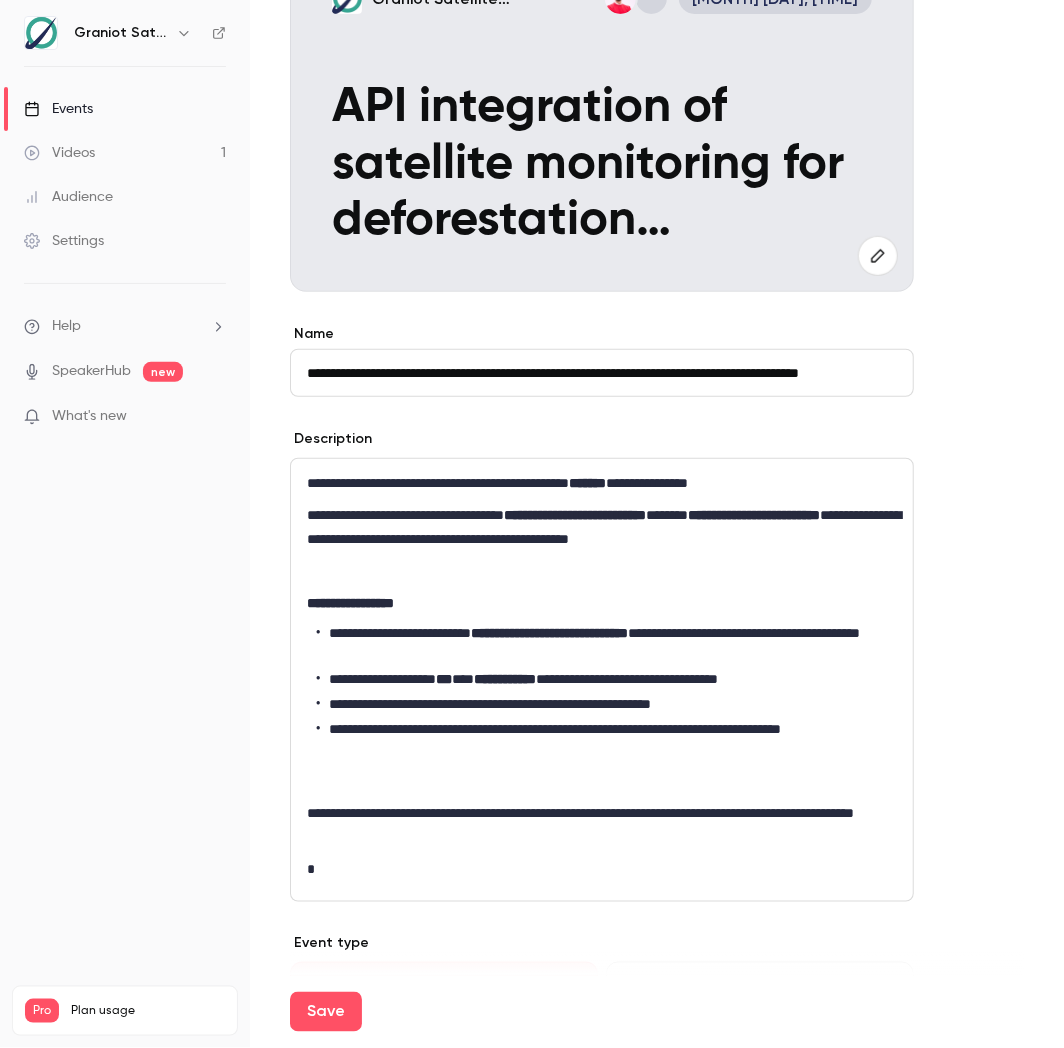 scroll, scrollTop: 0, scrollLeft: 0, axis: both 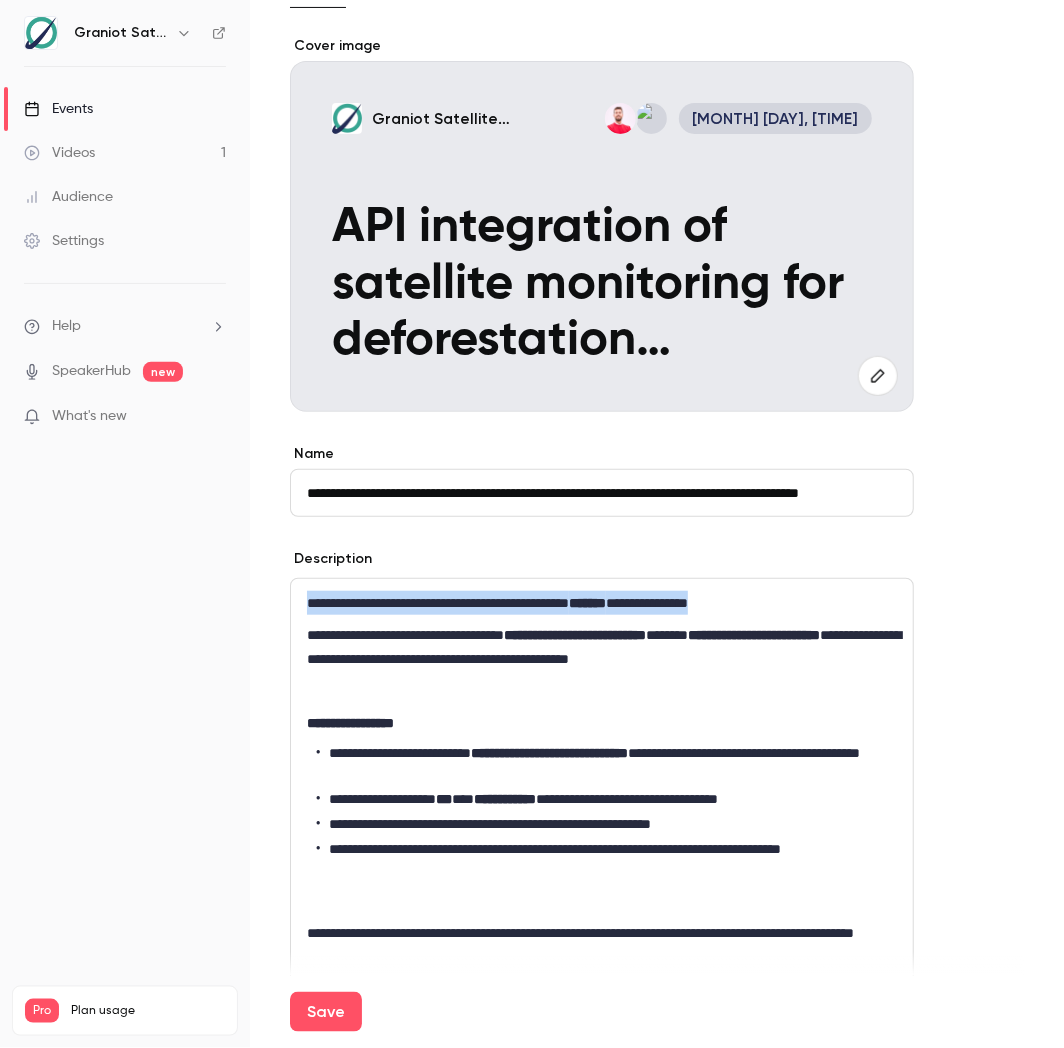 drag, startPoint x: 818, startPoint y: 604, endPoint x: 300, endPoint y: 600, distance: 518.01544 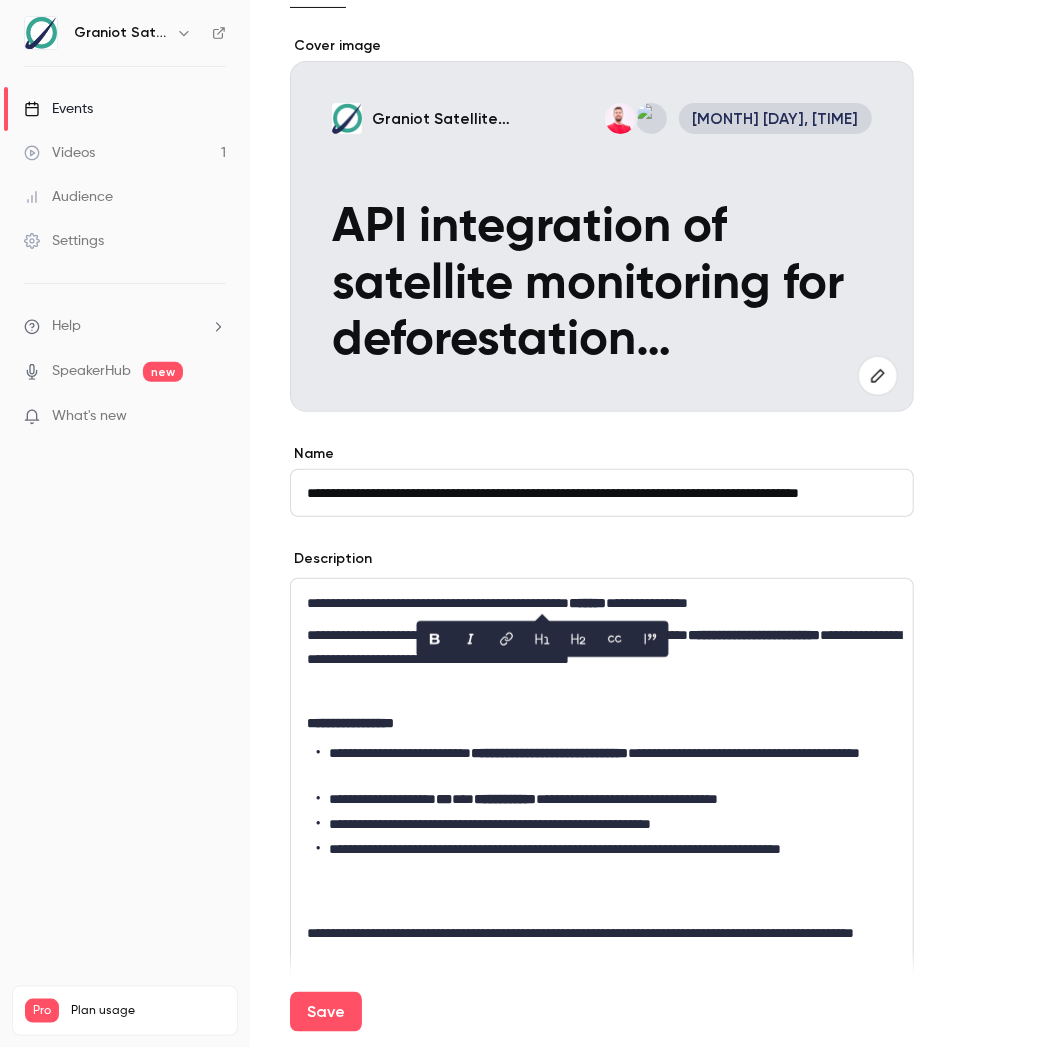 click on "Description" at bounding box center (602, 561) 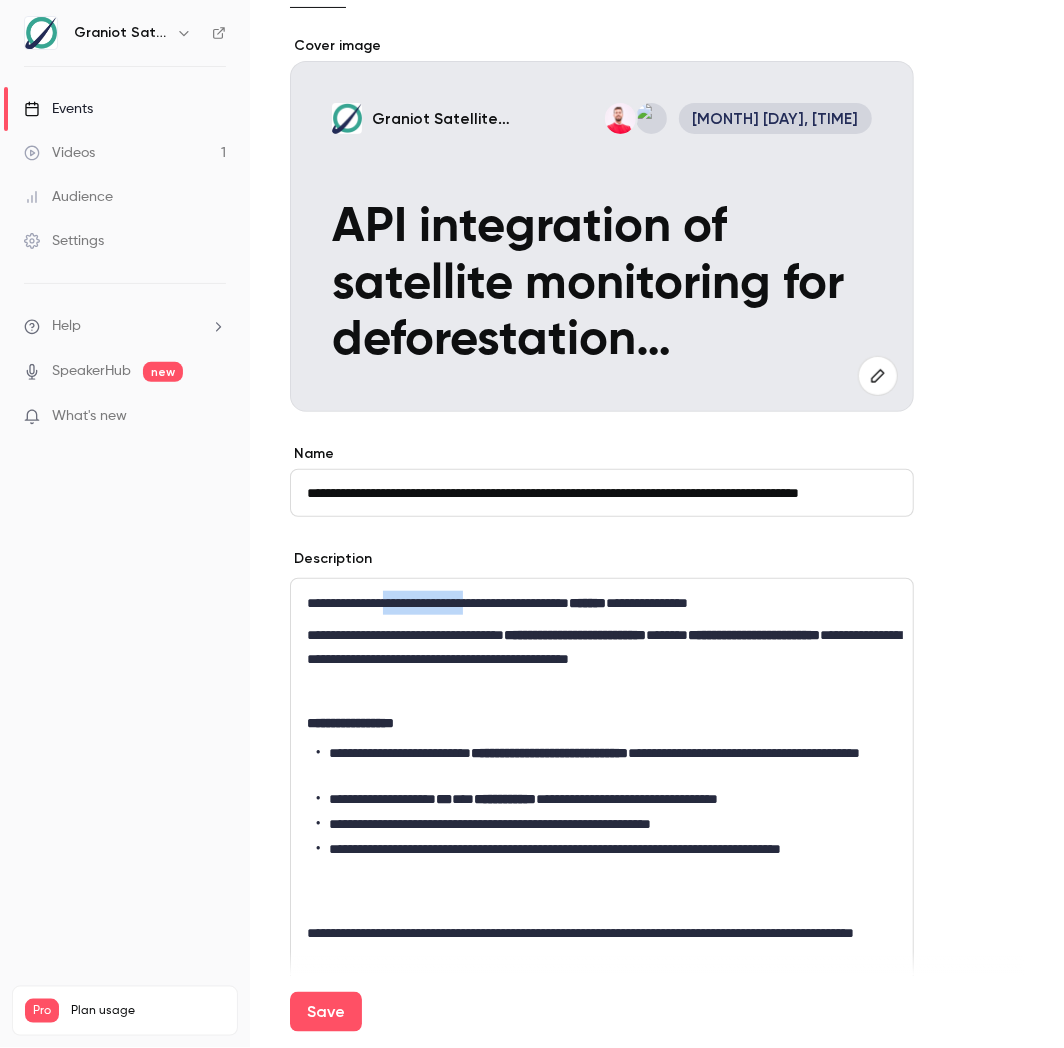 drag, startPoint x: 507, startPoint y: 602, endPoint x: 407, endPoint y: 602, distance: 100 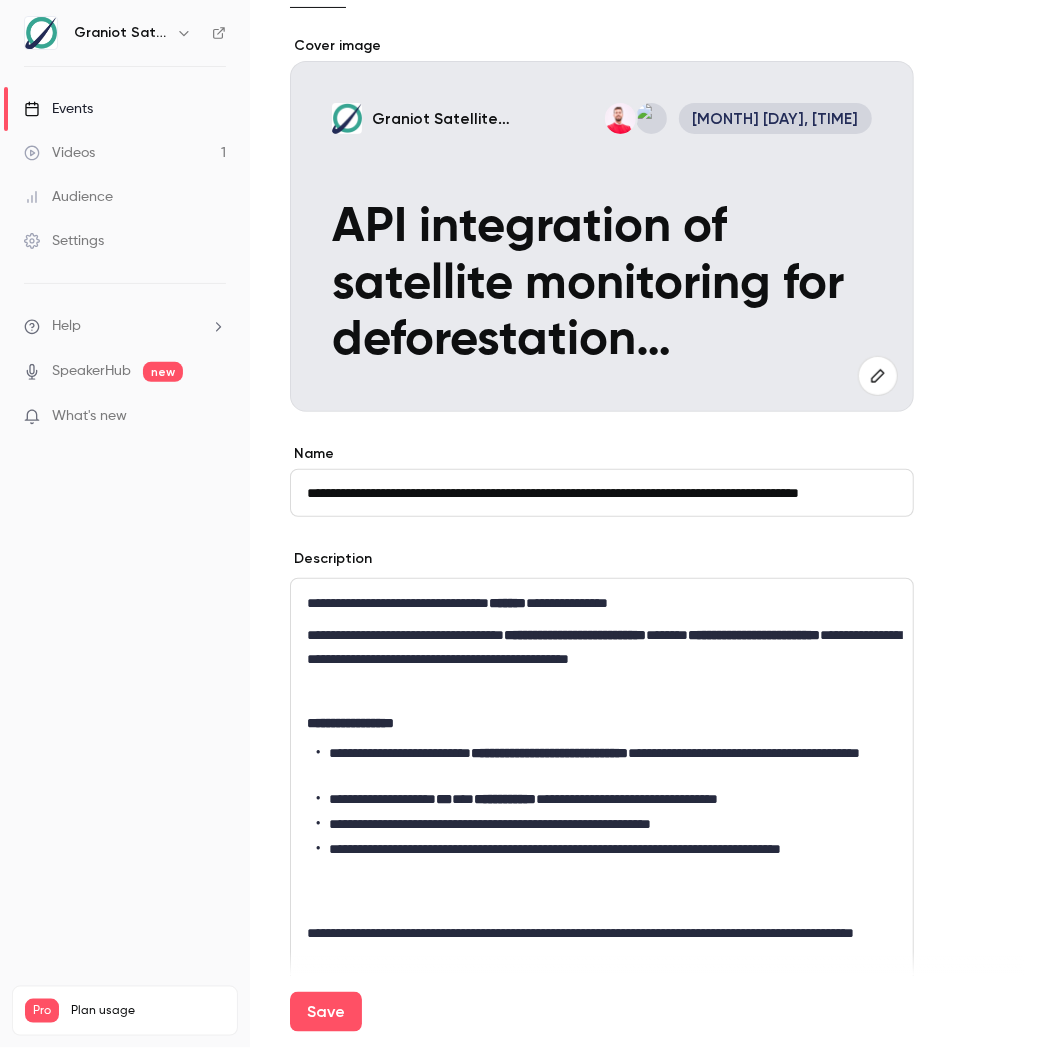 click at bounding box center (602, 691) 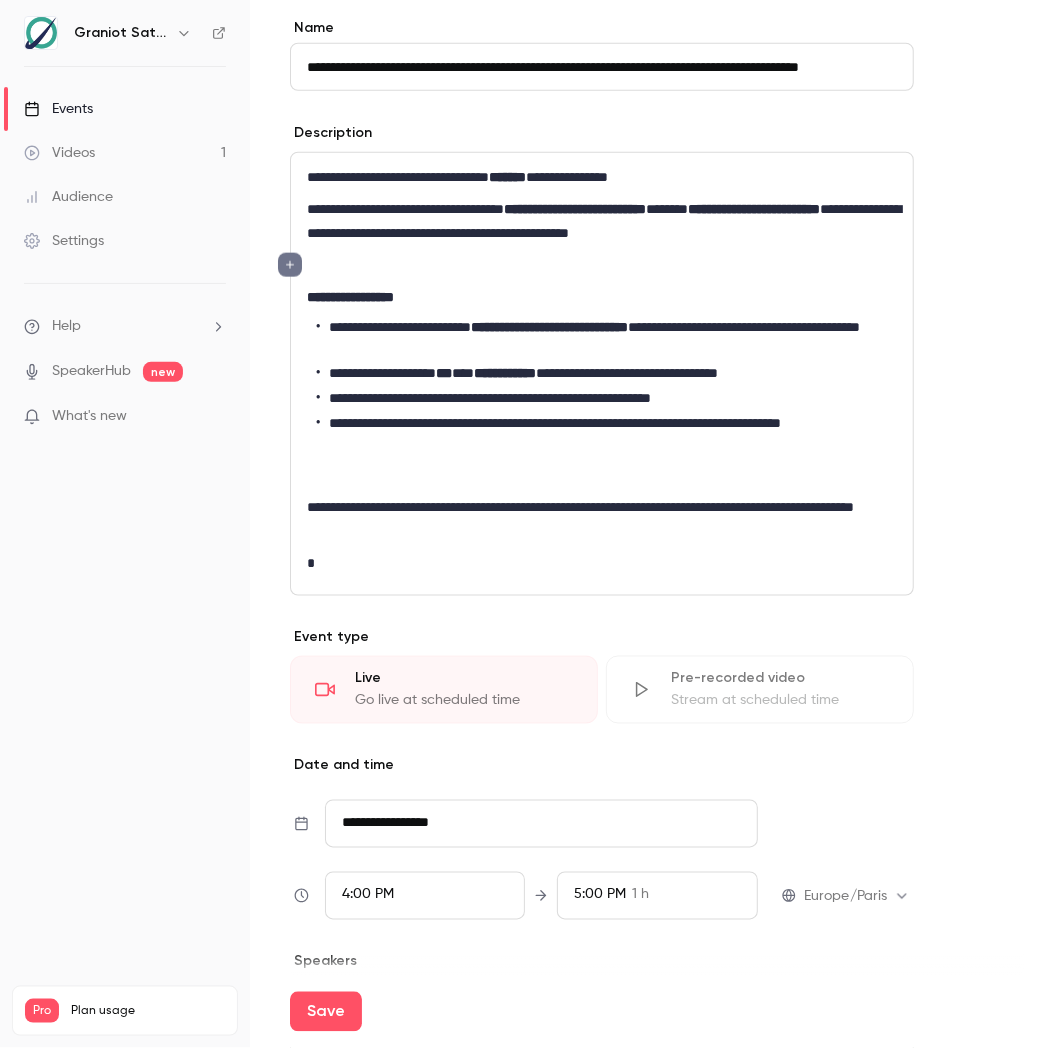 scroll, scrollTop: 571, scrollLeft: 0, axis: vertical 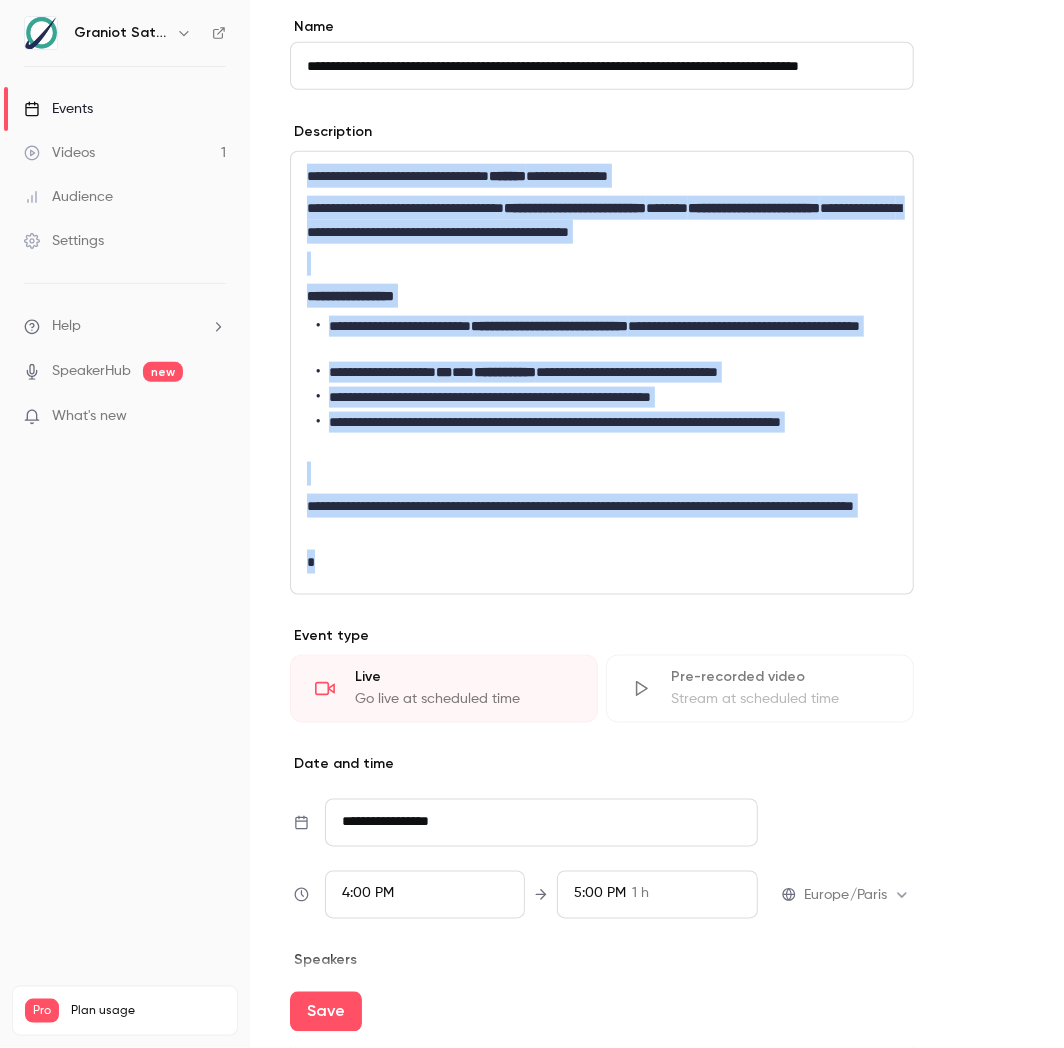 drag, startPoint x: 425, startPoint y: 547, endPoint x: 293, endPoint y: 160, distance: 408.8924 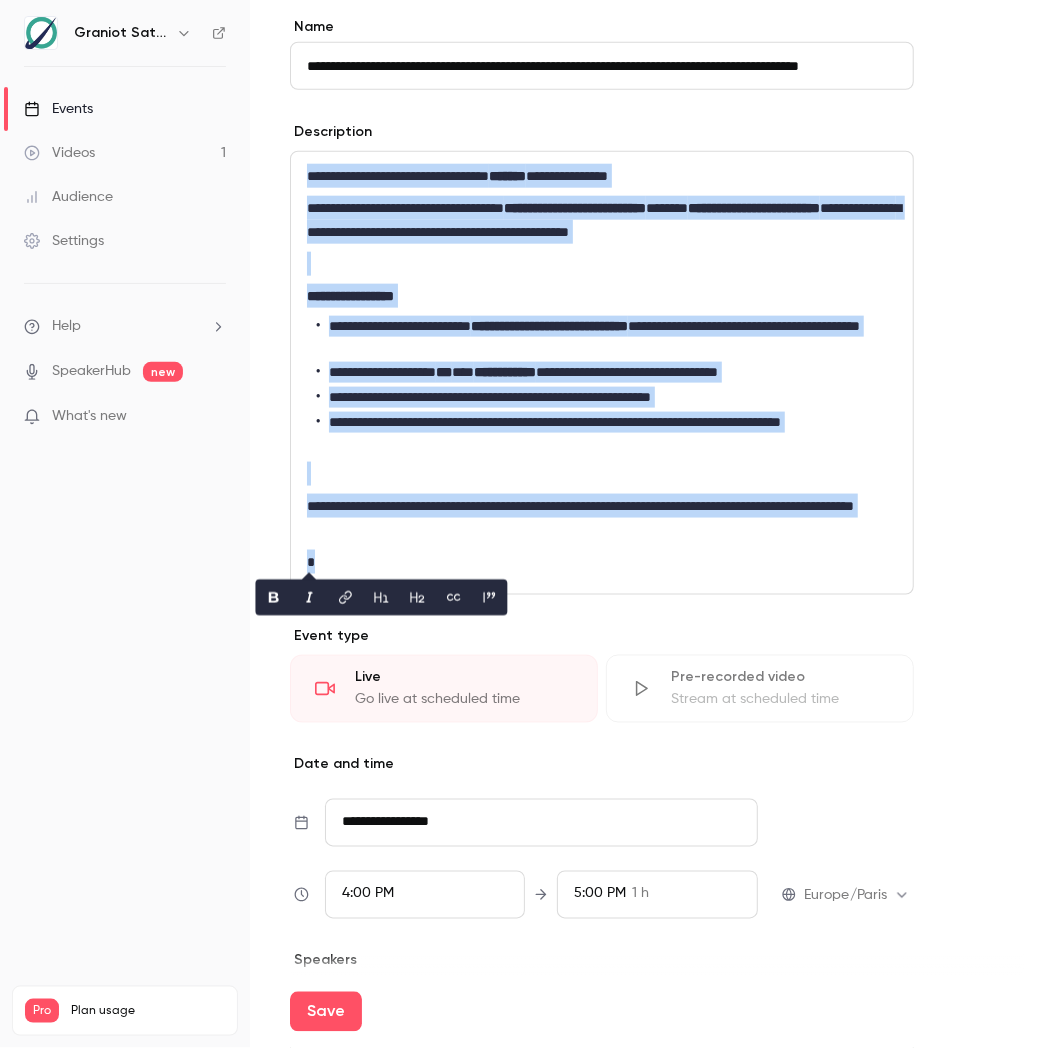 copy on "[FIRST] [LAST]" 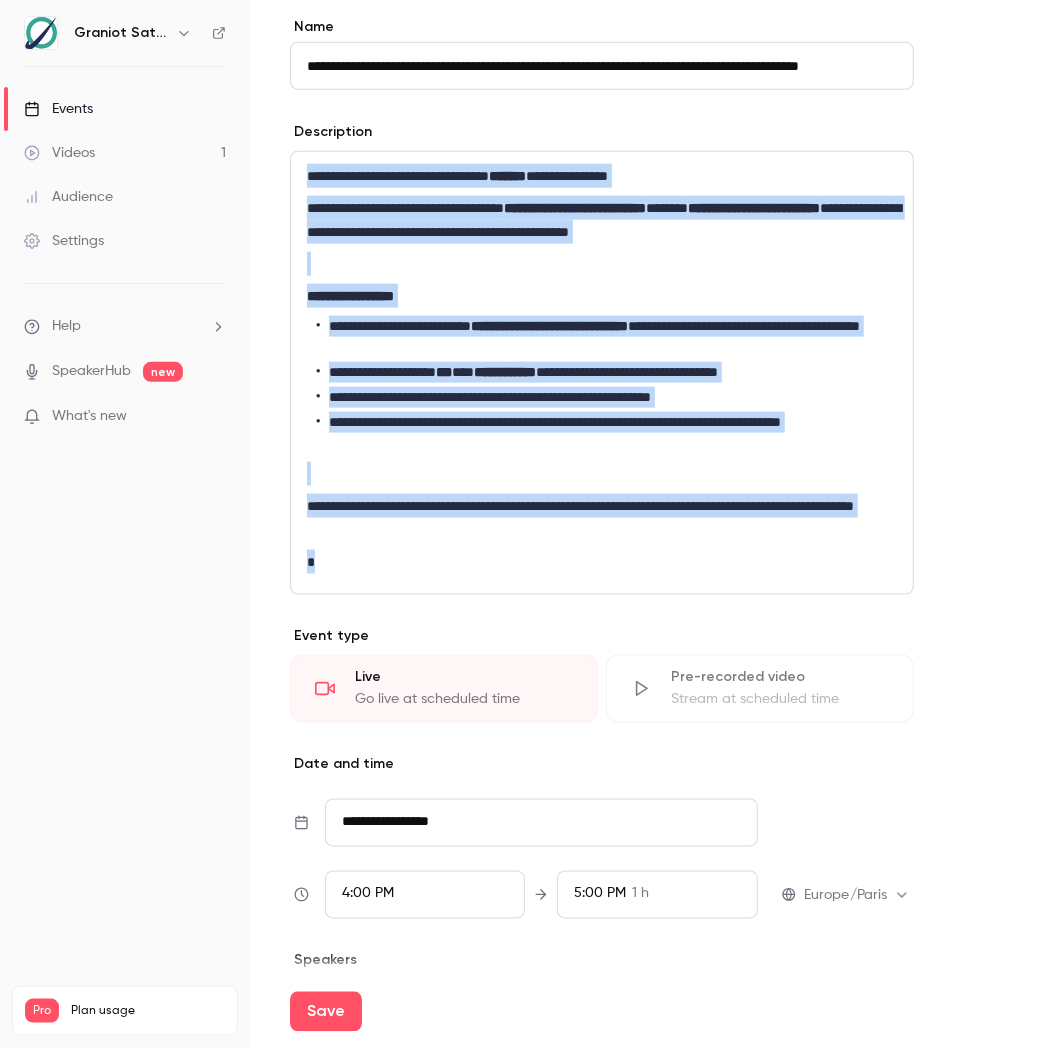 click at bounding box center (602, 562) 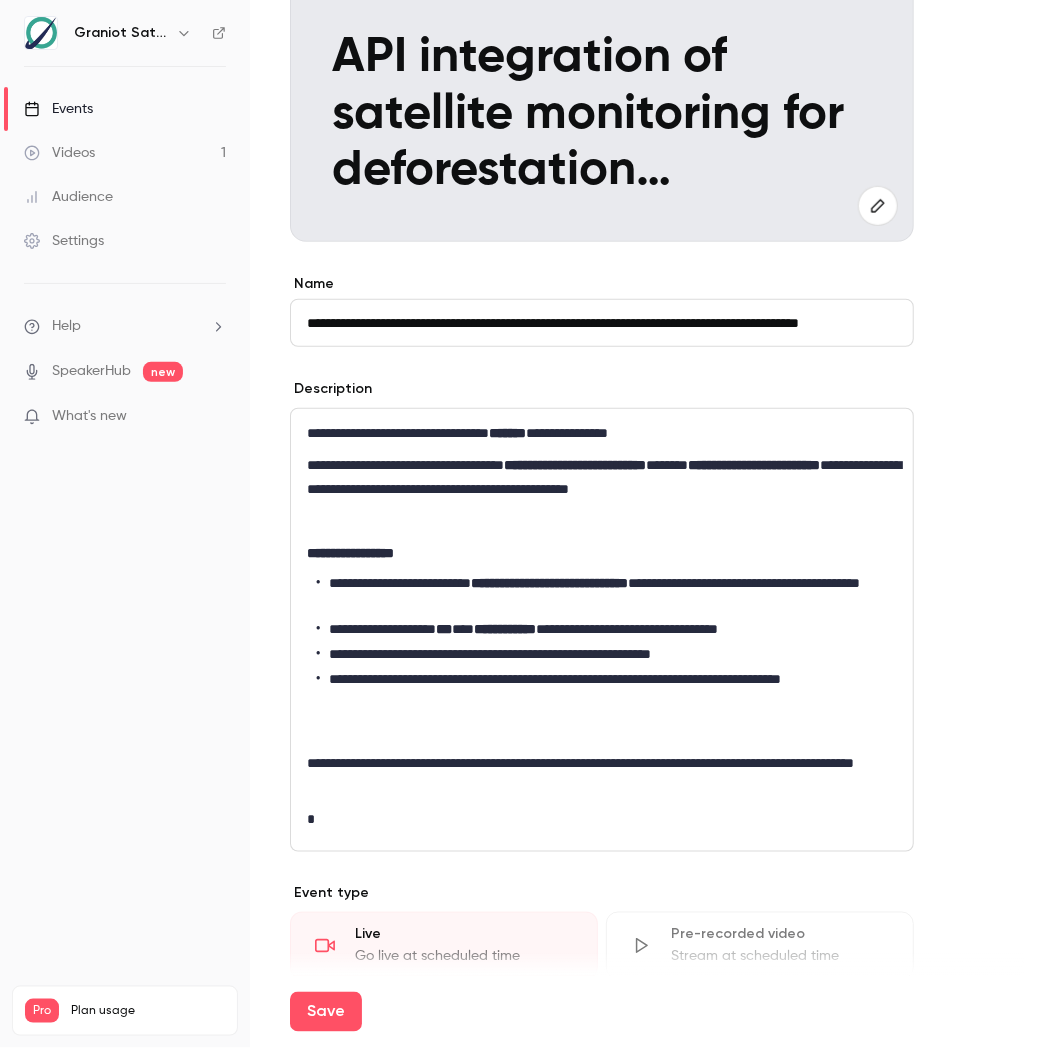 scroll, scrollTop: 313, scrollLeft: 0, axis: vertical 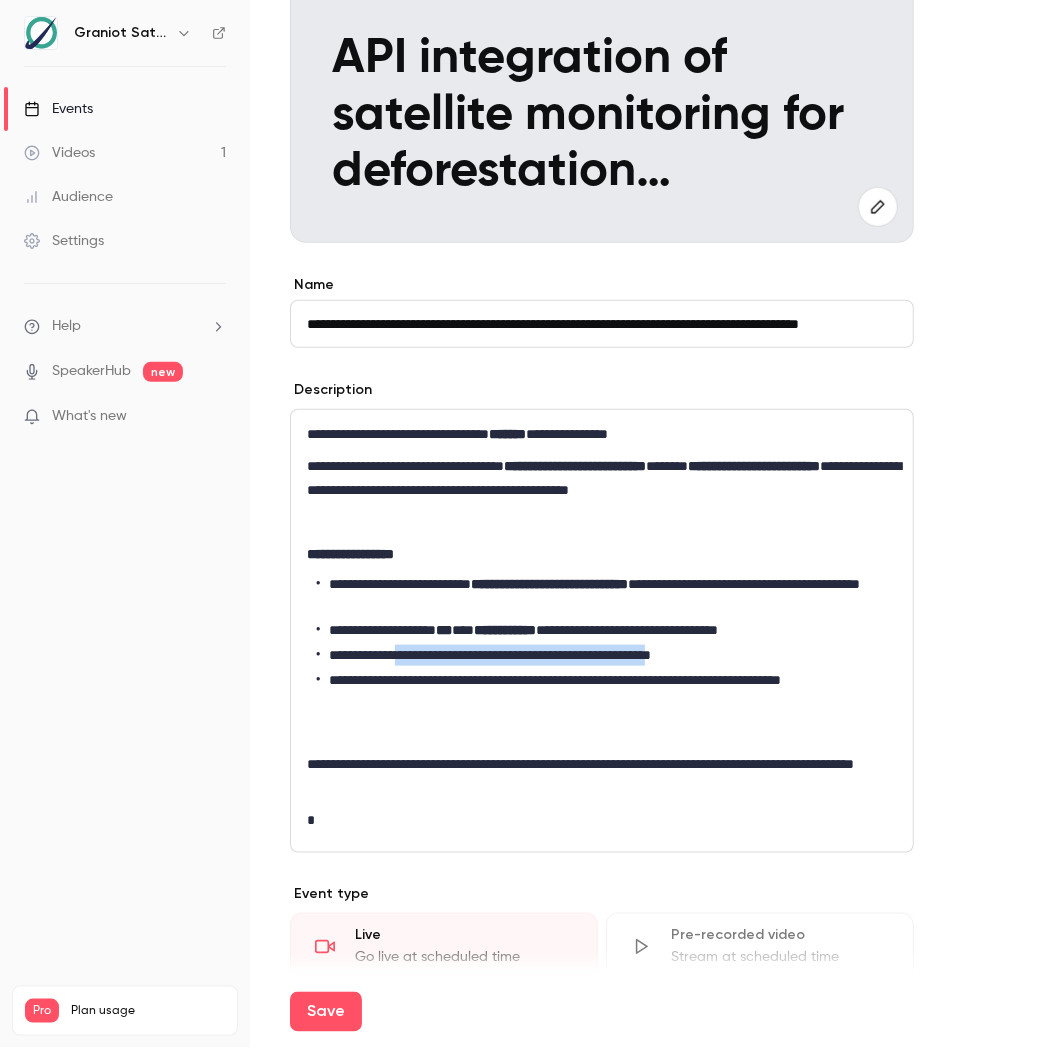 drag, startPoint x: 414, startPoint y: 655, endPoint x: 763, endPoint y: 660, distance: 349.03583 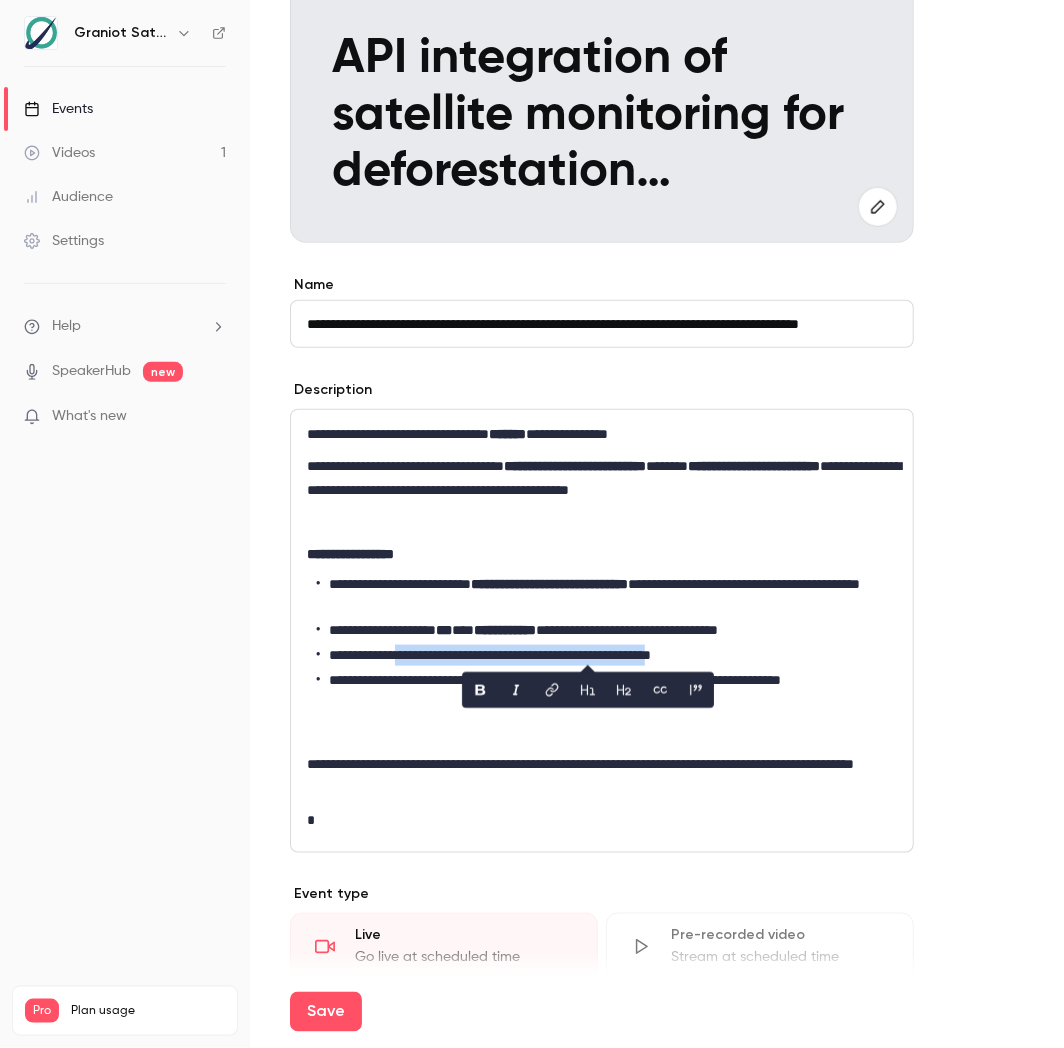 click at bounding box center (480, 690) 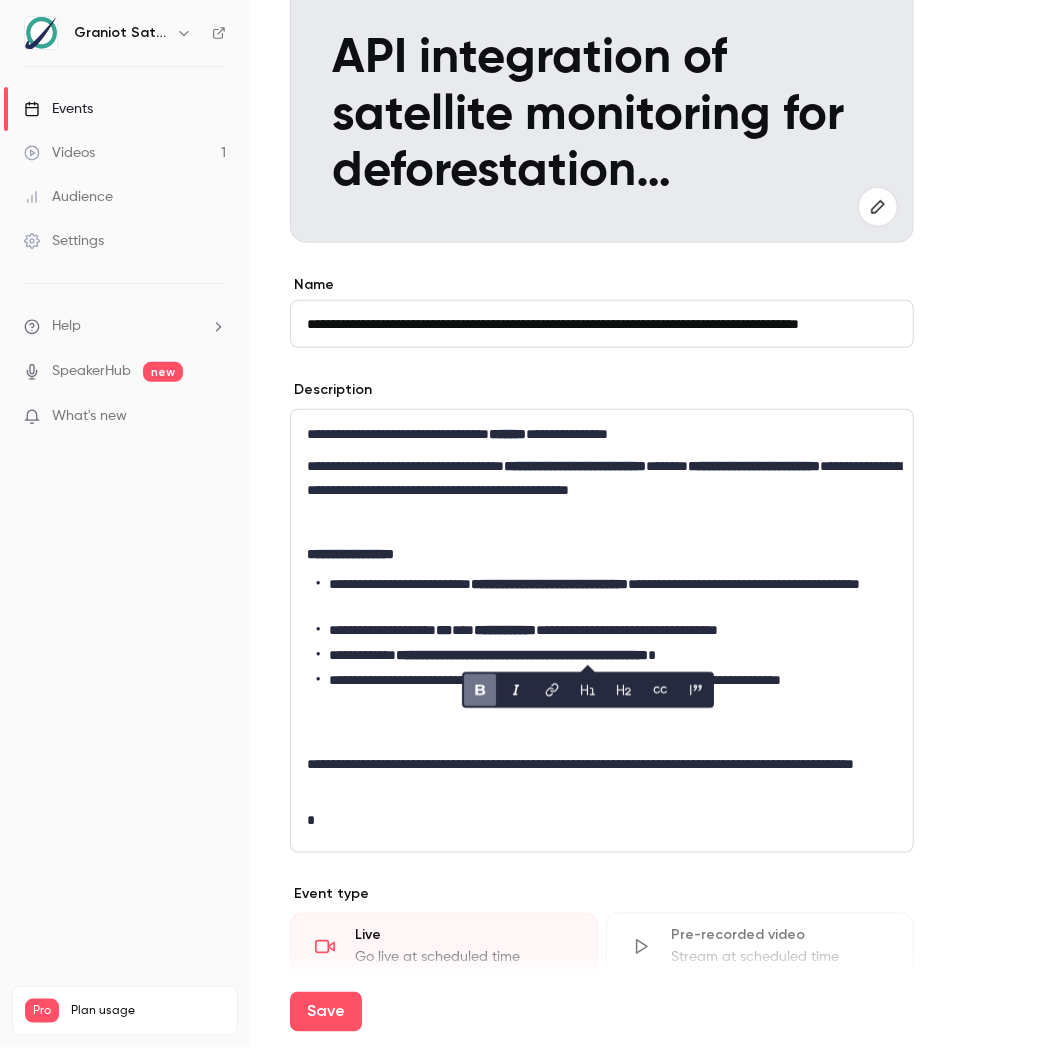 click on "[FIRST] [LAST]" at bounding box center (602, 631) 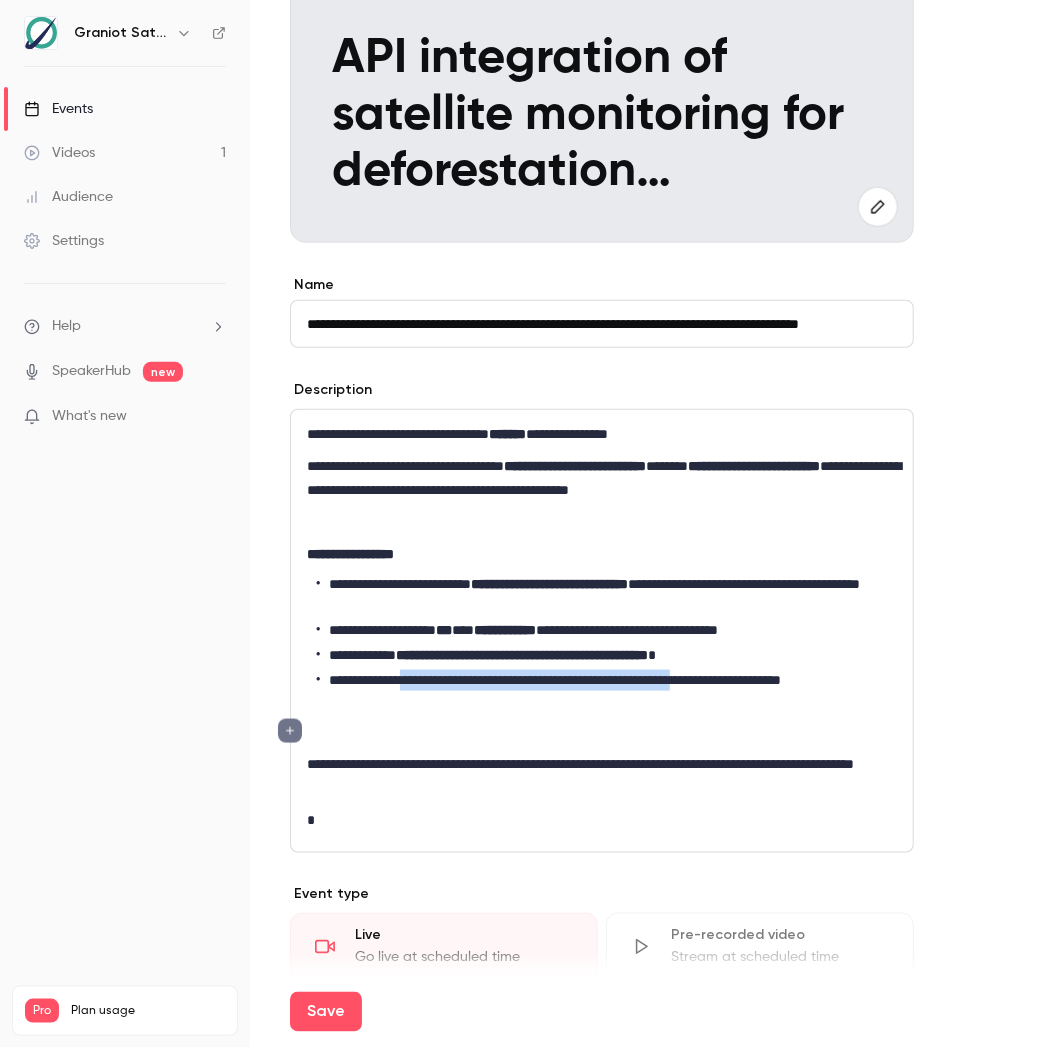 drag, startPoint x: 407, startPoint y: 678, endPoint x: 764, endPoint y: 671, distance: 357.06863 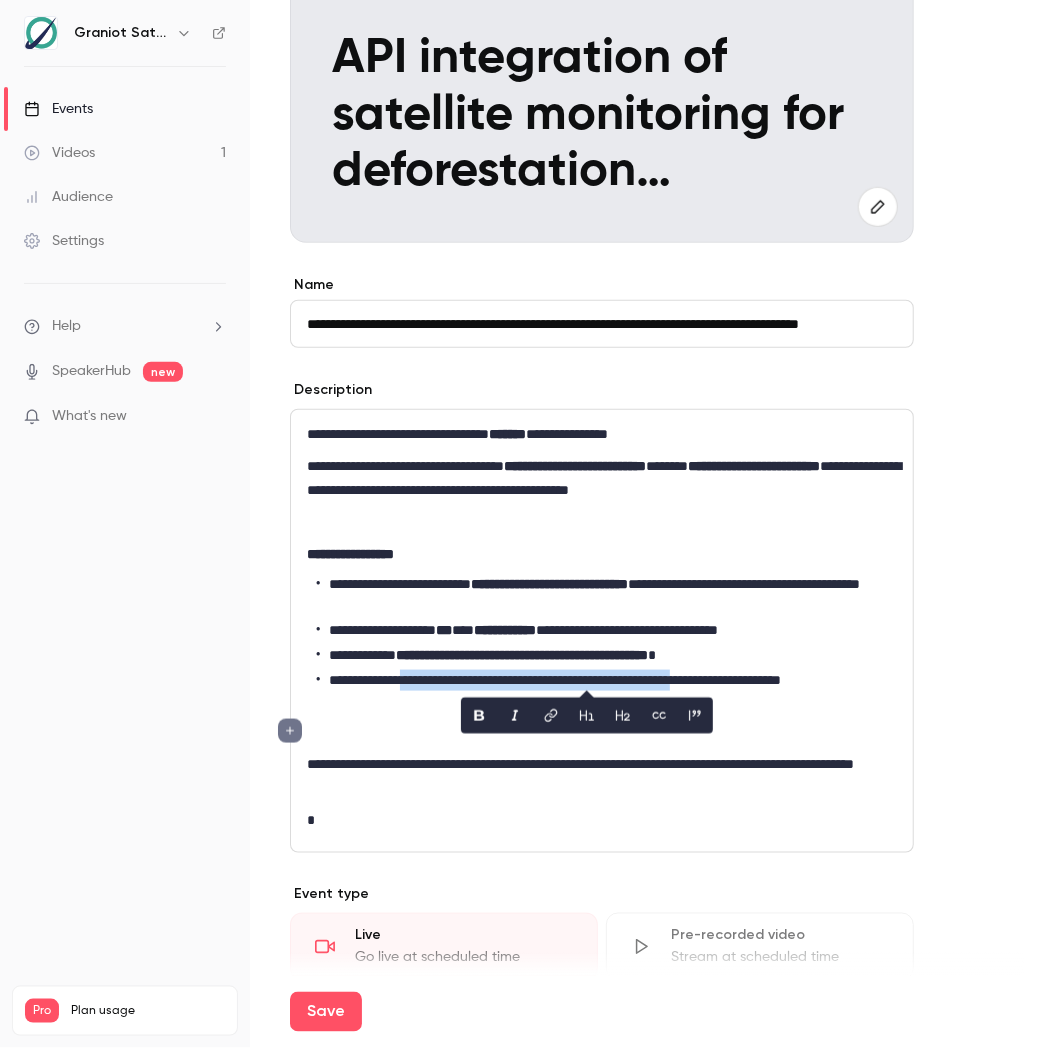 click 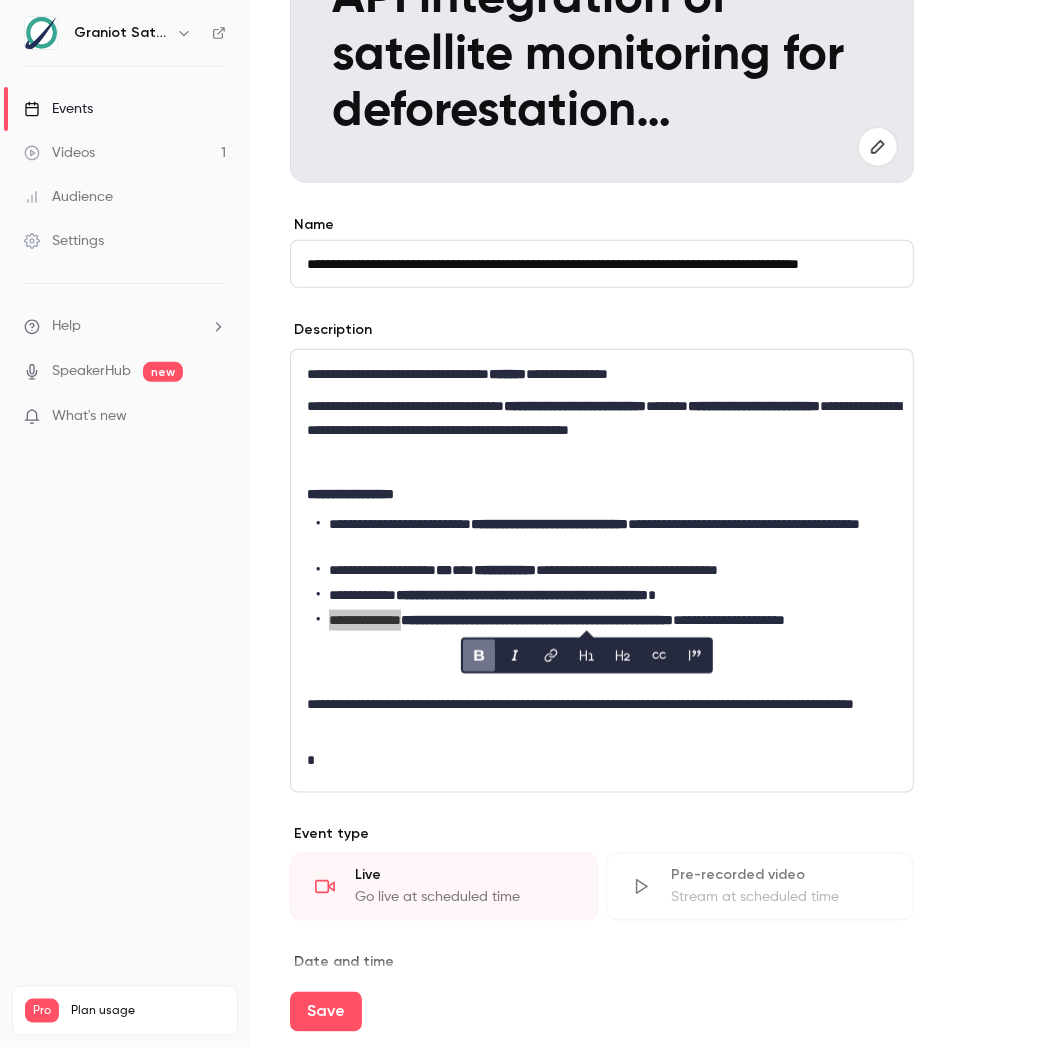 scroll, scrollTop: 0, scrollLeft: 0, axis: both 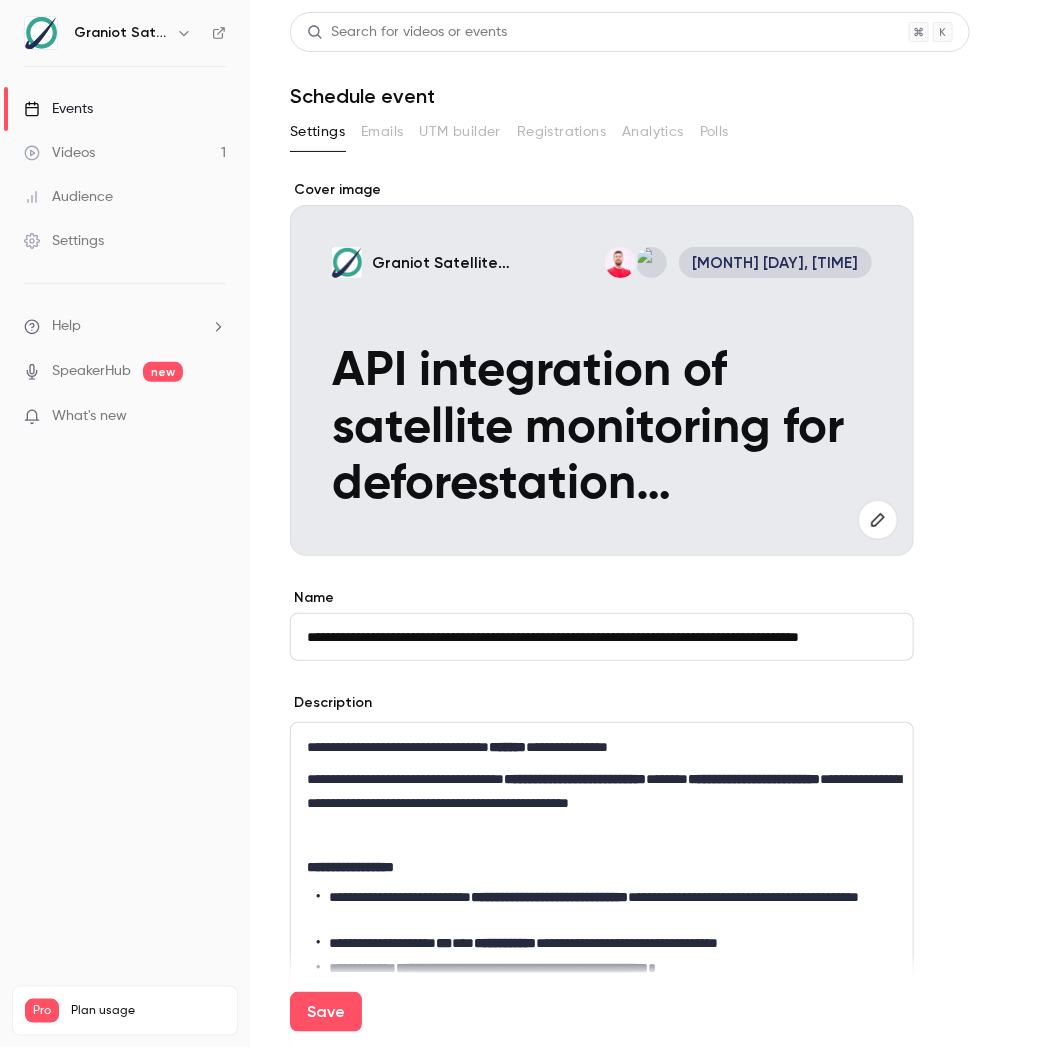 click on "Description" at bounding box center (602, 705) 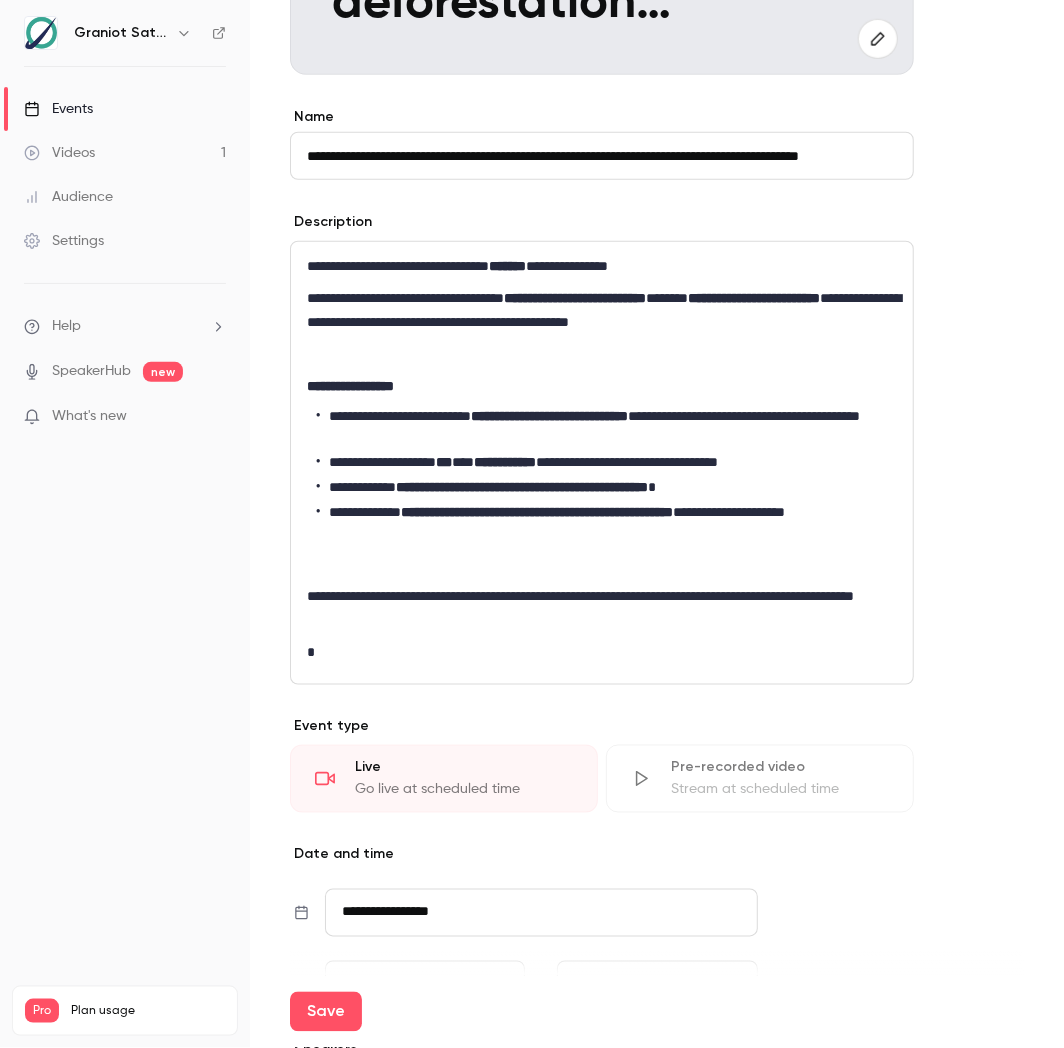 scroll, scrollTop: 482, scrollLeft: 0, axis: vertical 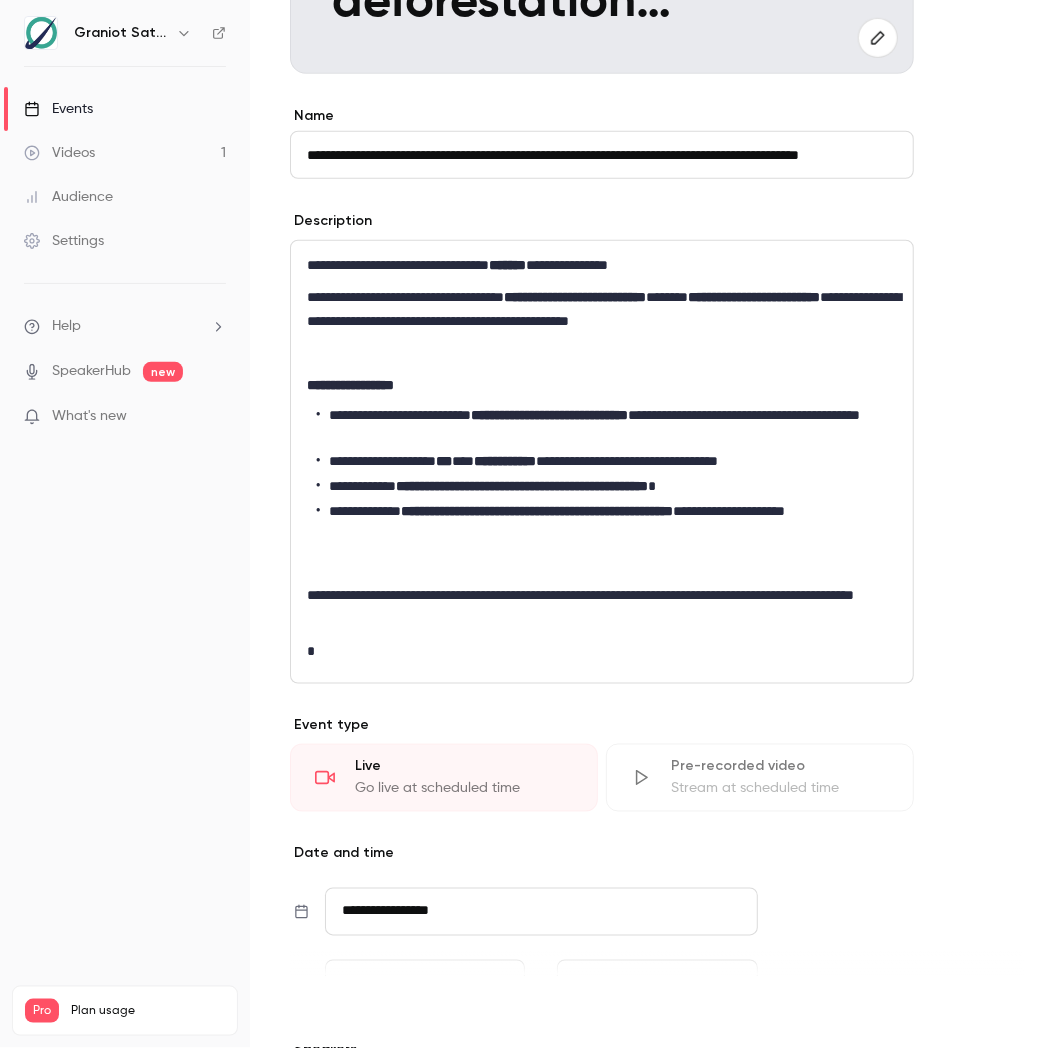 click on "Save" at bounding box center (326, 1012) 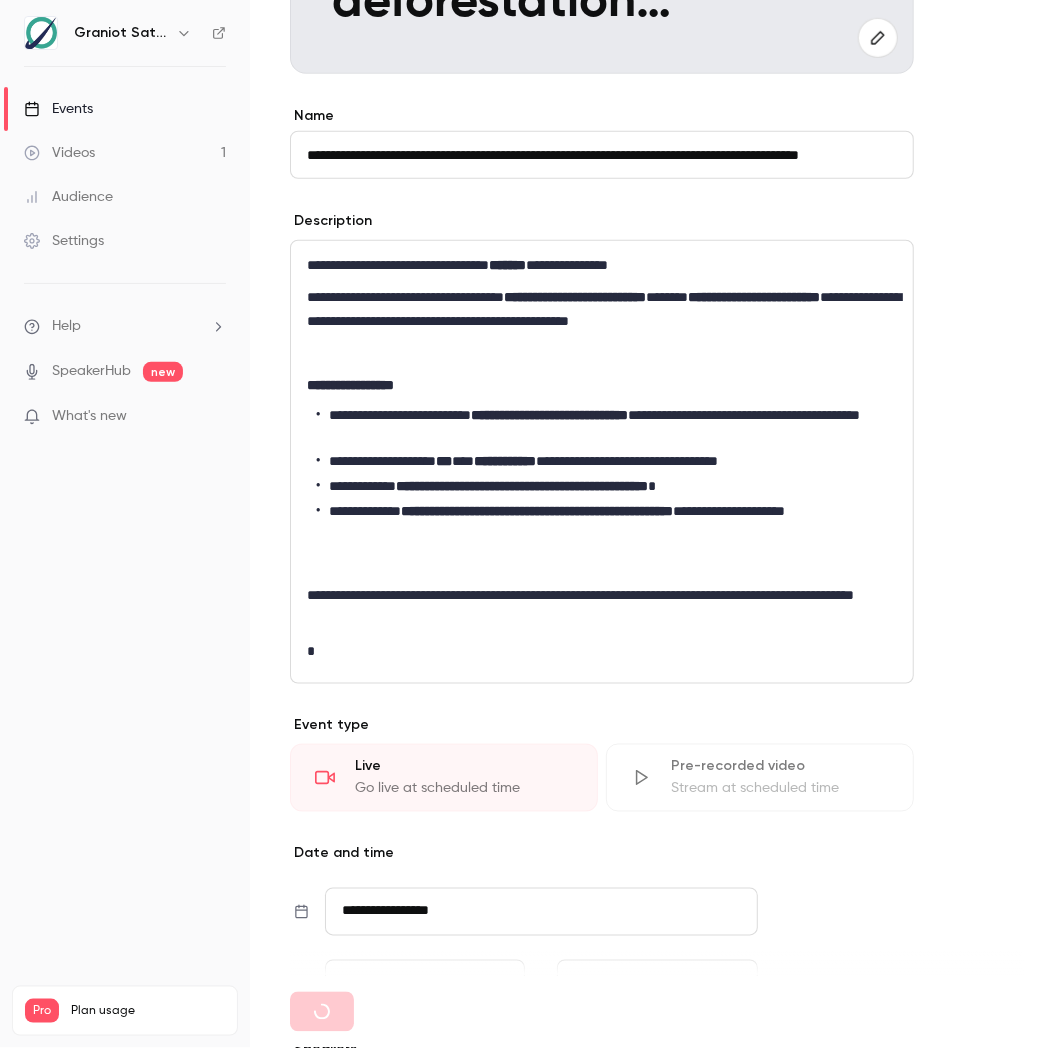 type 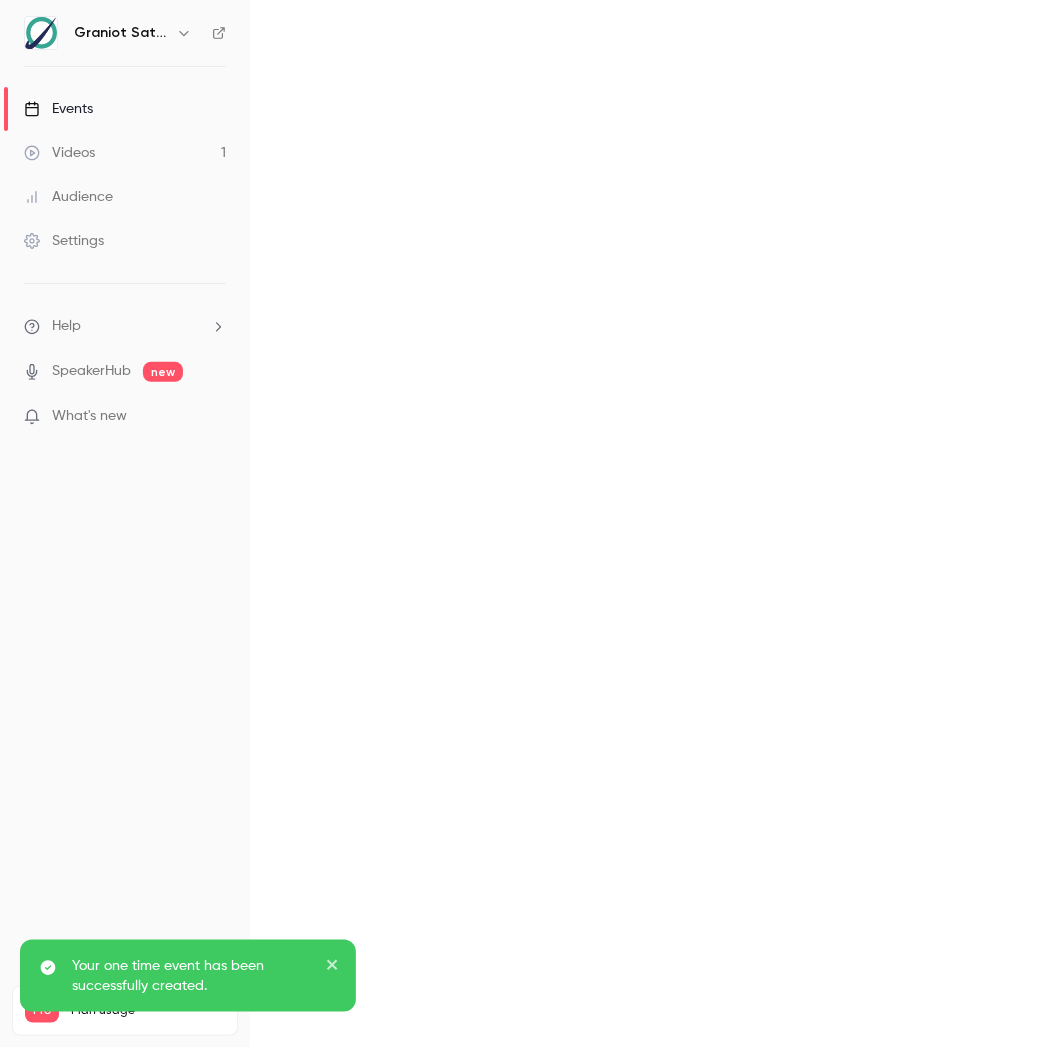 scroll, scrollTop: 0, scrollLeft: 0, axis: both 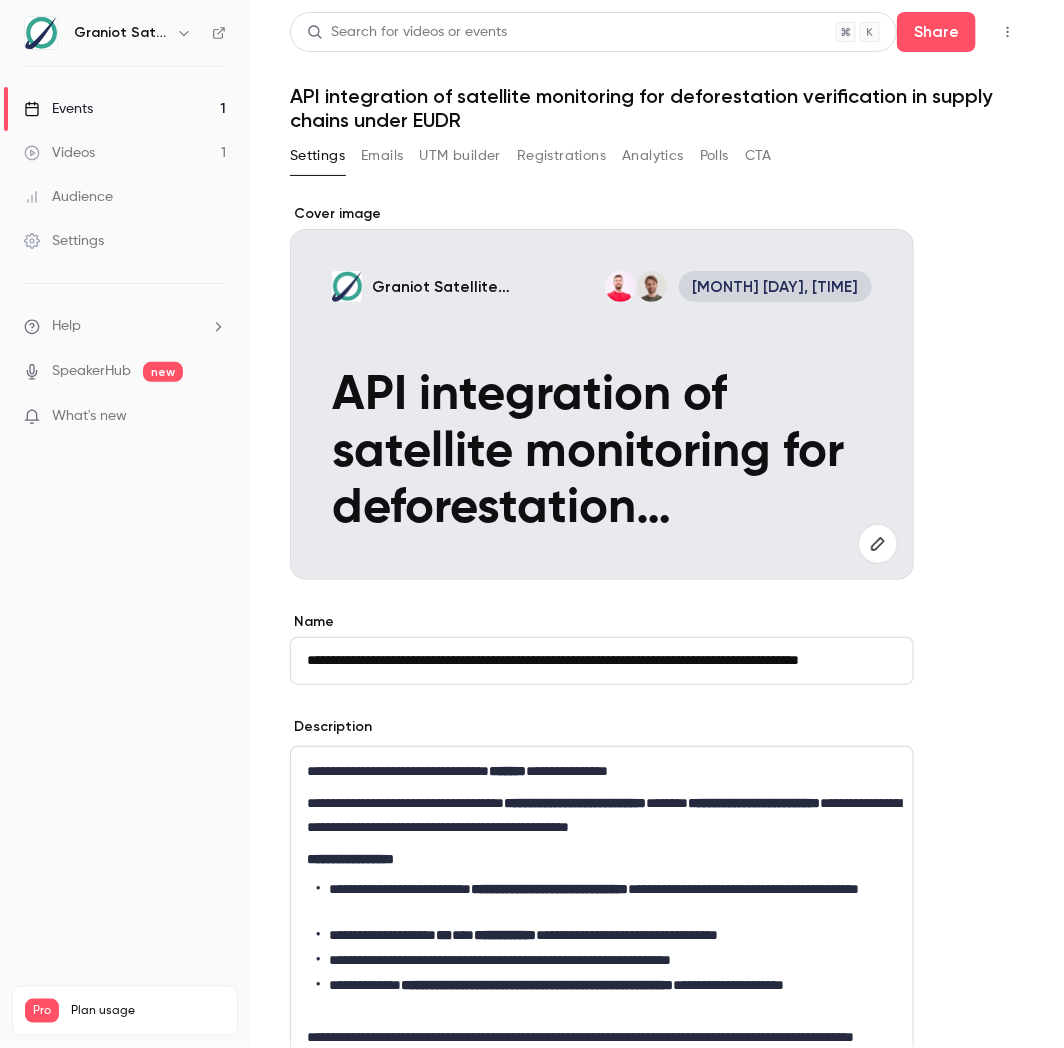 click on "Events 1" at bounding box center [125, 109] 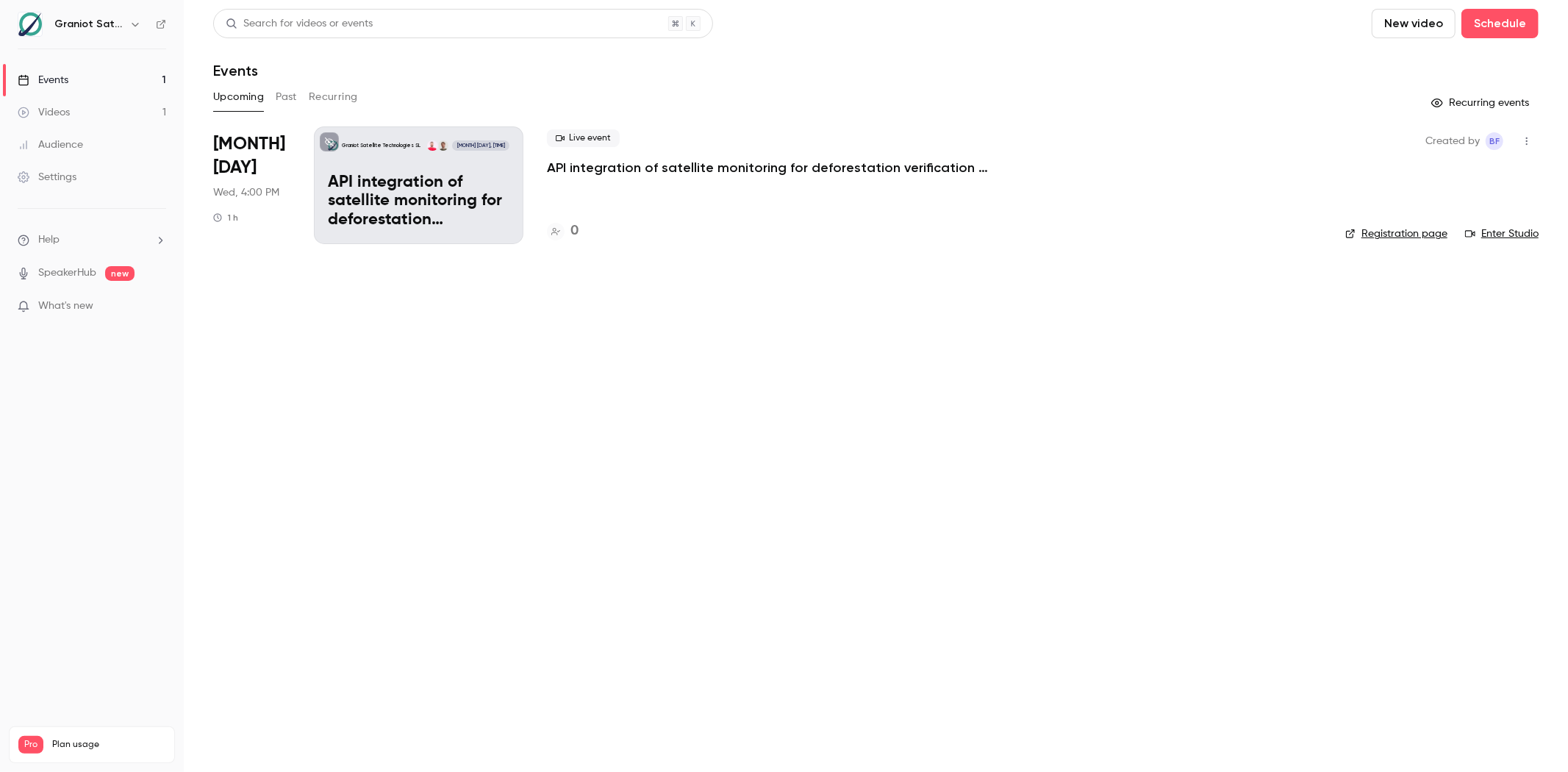 click on "API integration of satellite monitoring for deforestation verification in supply chains under EUDR" at bounding box center (767, 168) 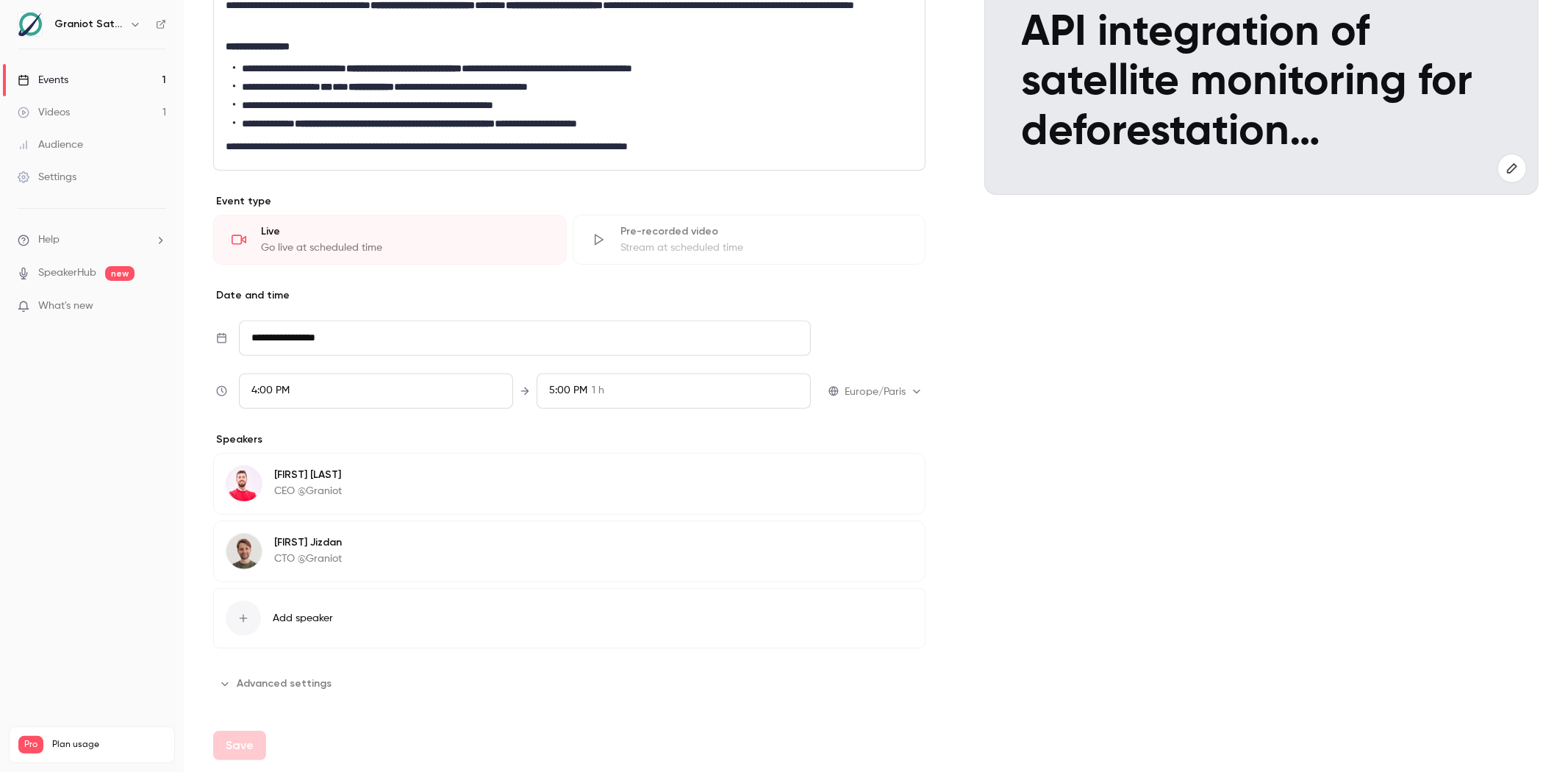 scroll, scrollTop: 0, scrollLeft: 0, axis: both 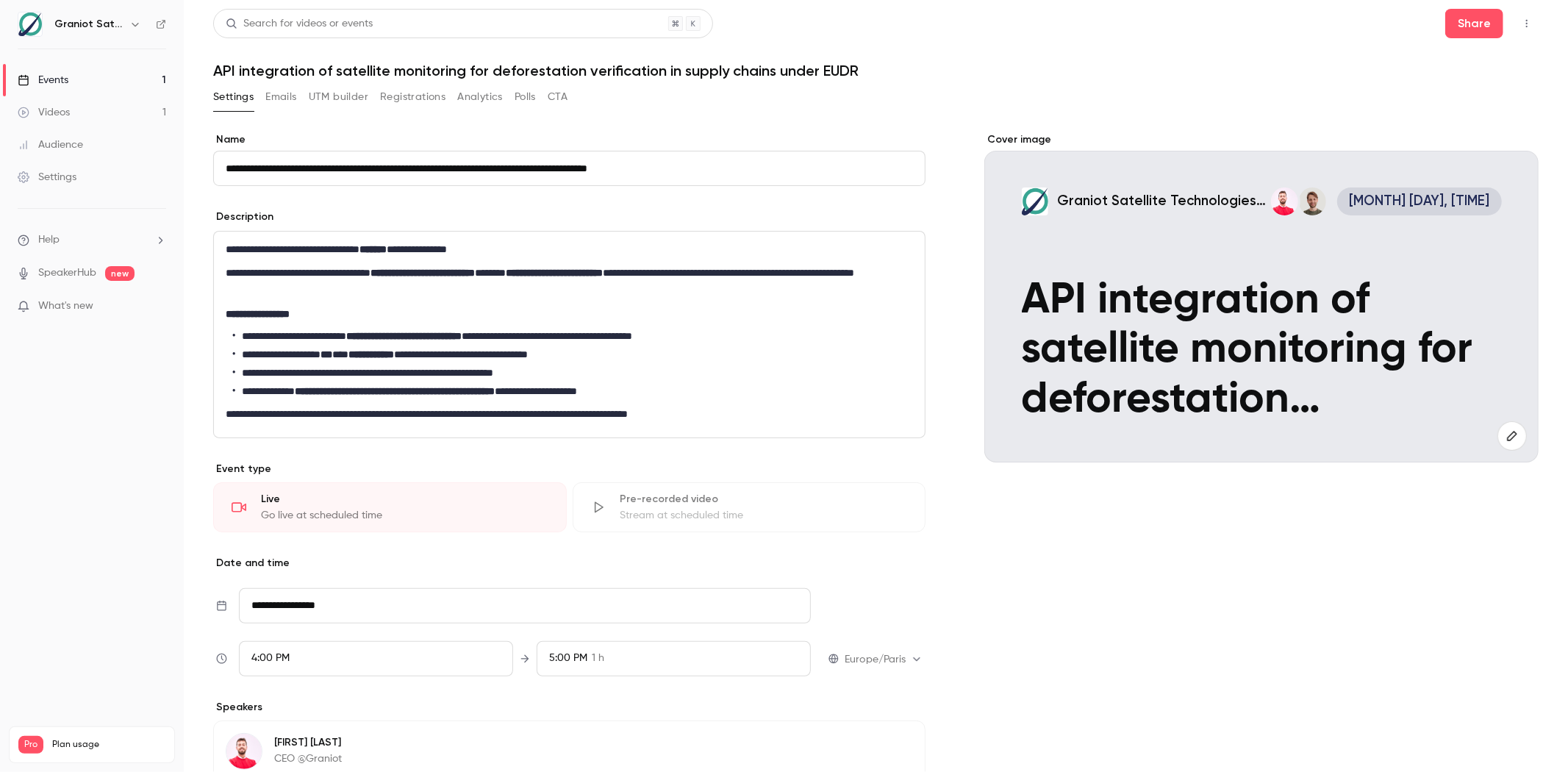 click on "**********" at bounding box center (570, 373) 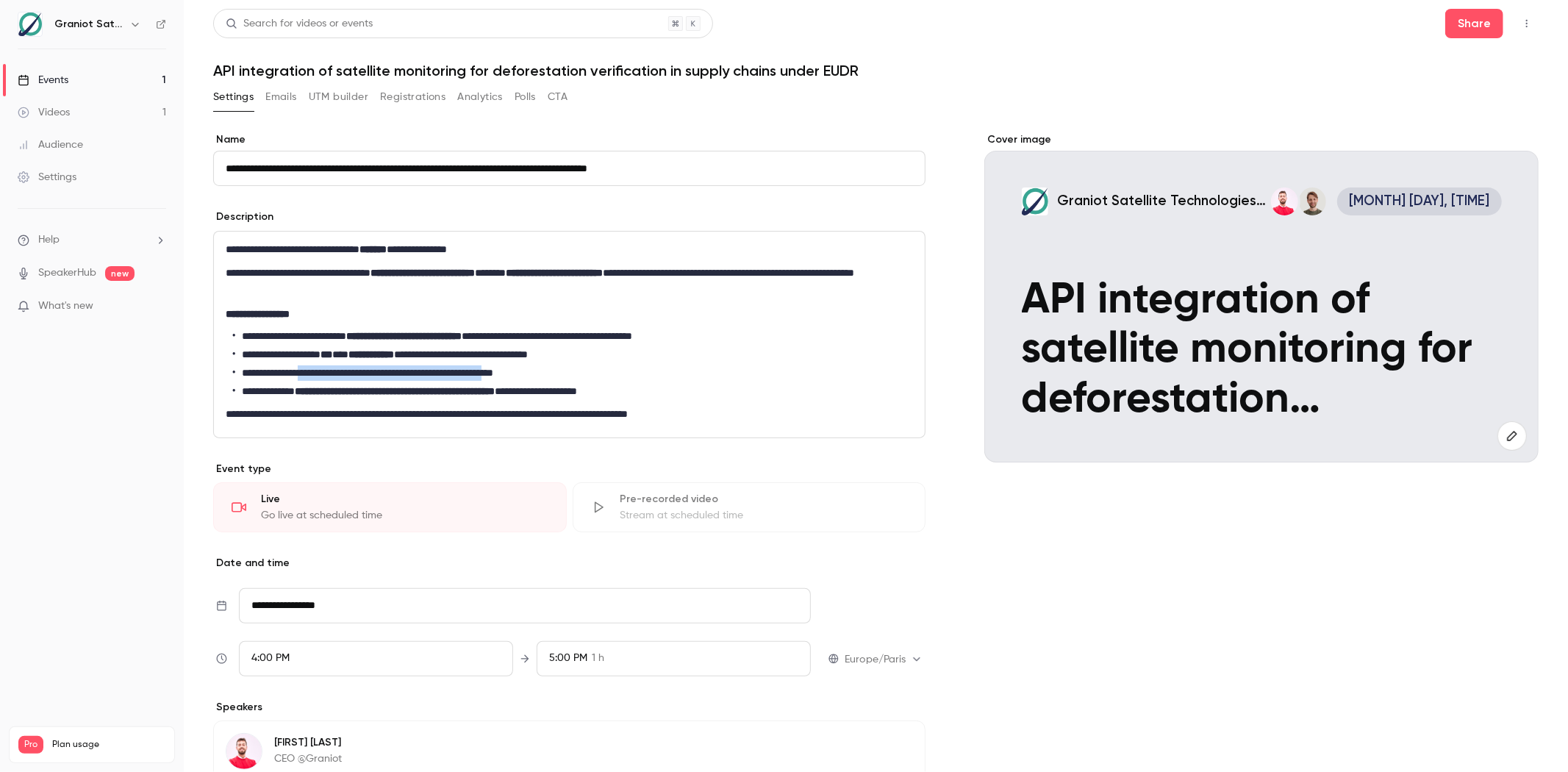 drag, startPoint x: 568, startPoint y: 368, endPoint x: 312, endPoint y: 379, distance: 256.23622 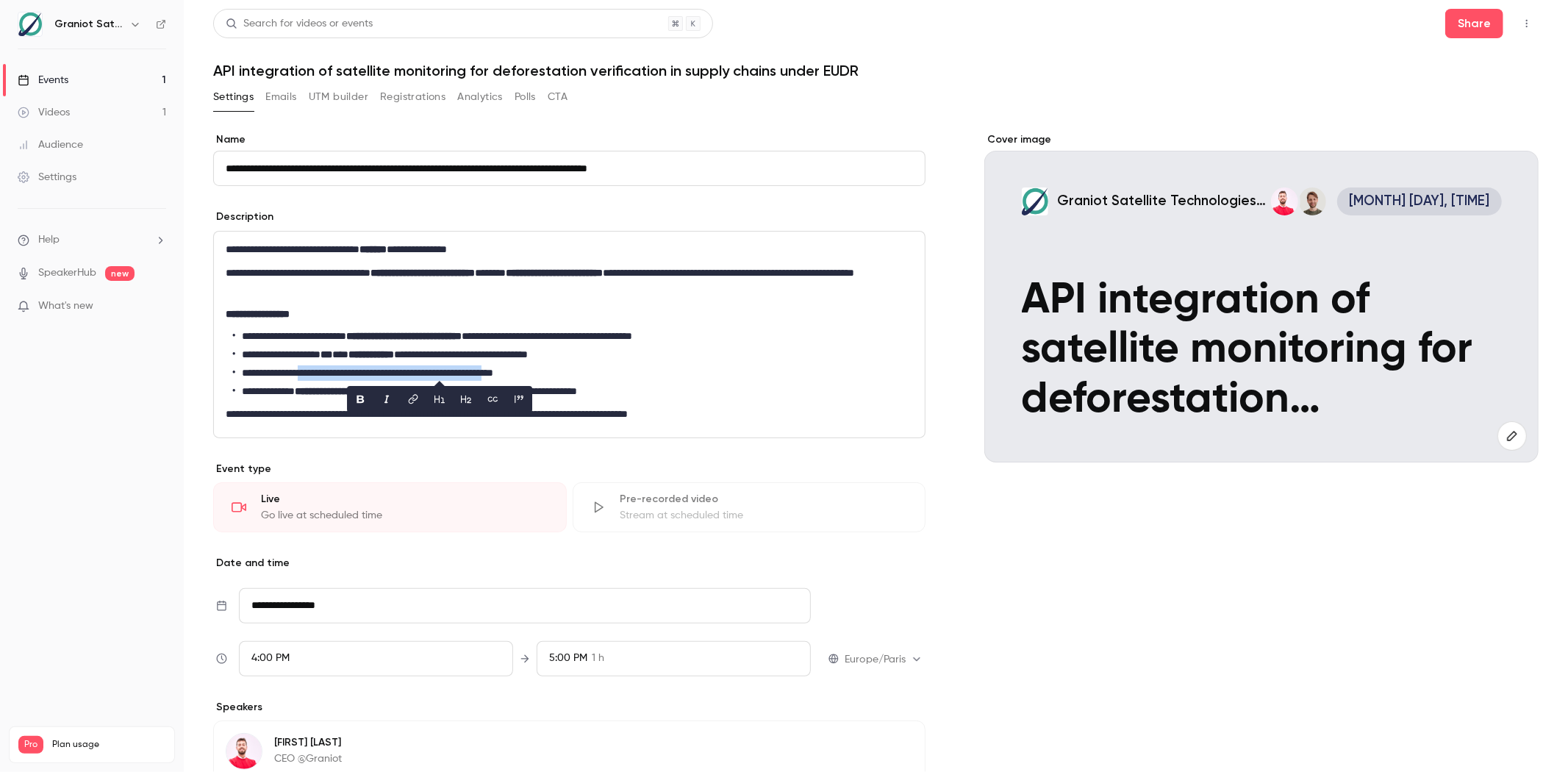 click 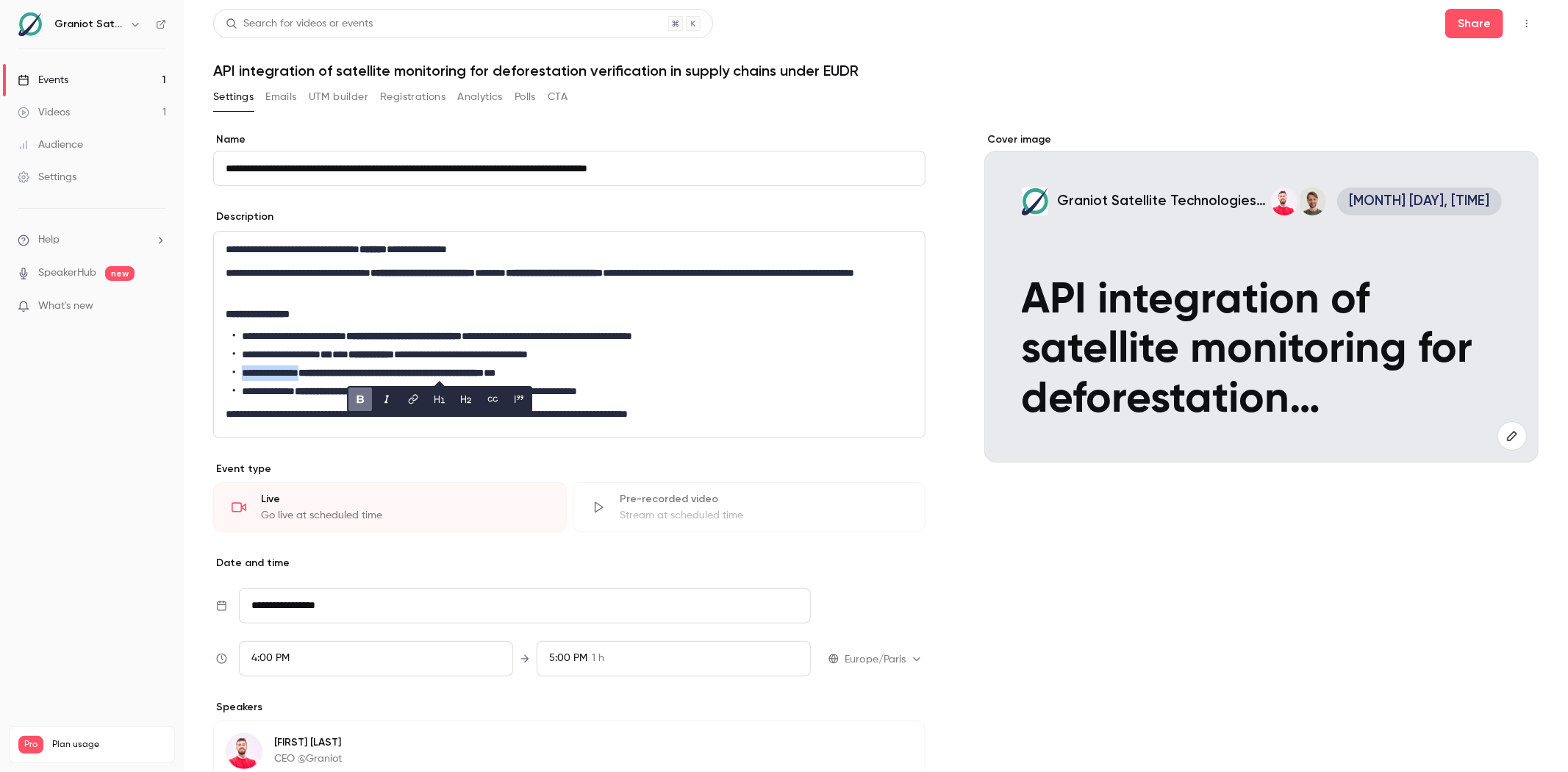 click on "**********" at bounding box center [391, 373] 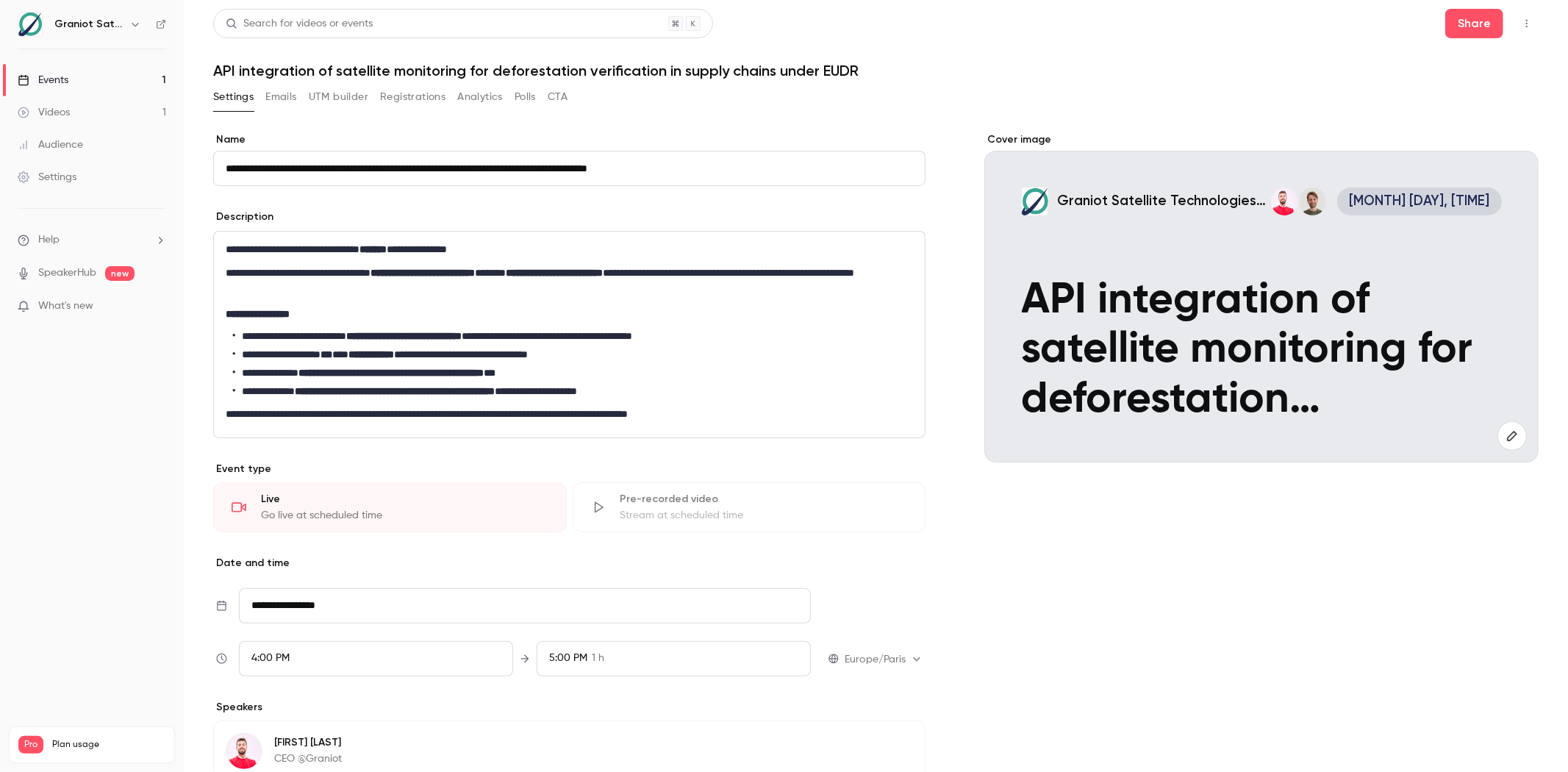 click on "**********" at bounding box center [391, 373] 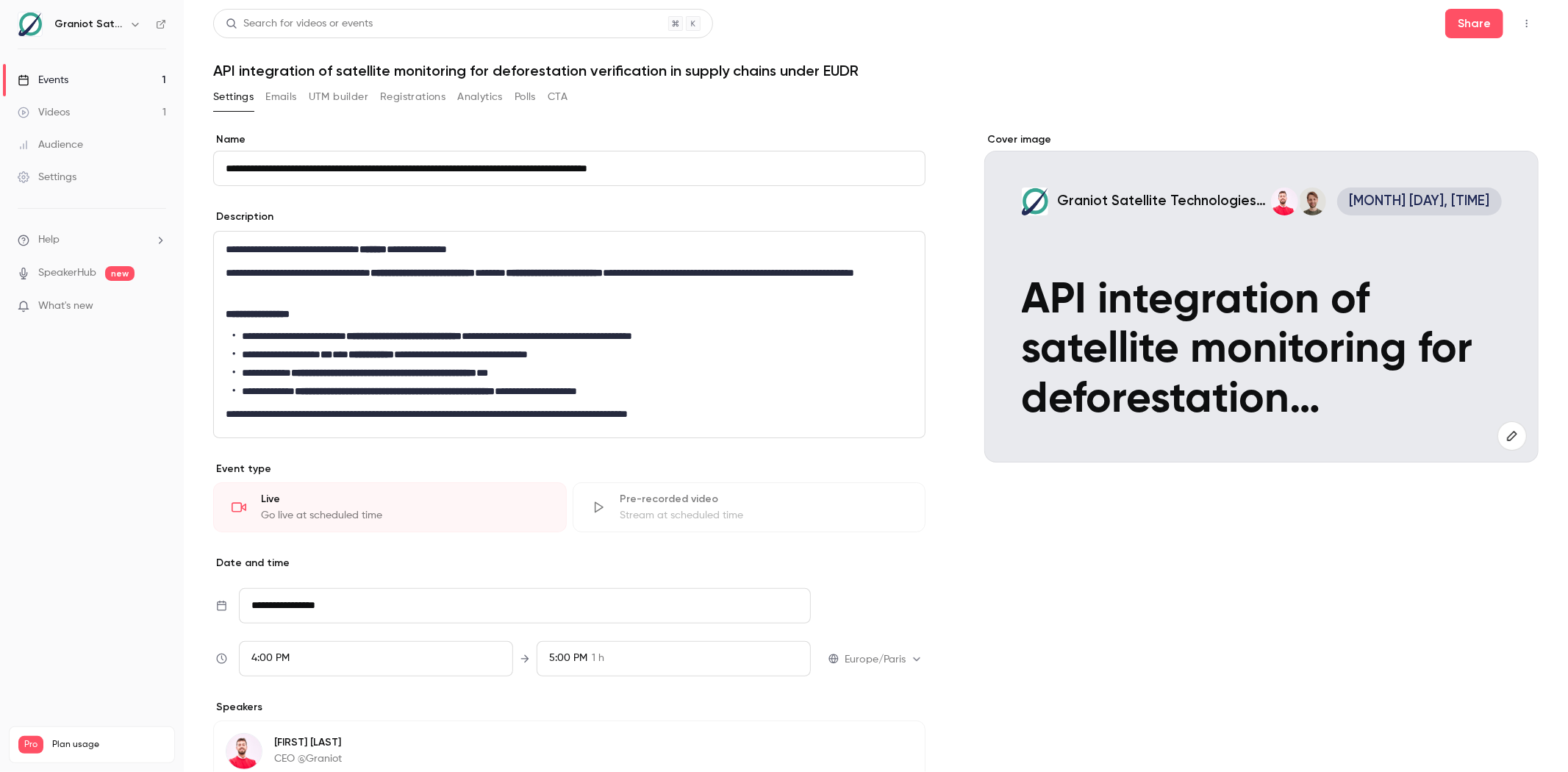 click on "**********" at bounding box center [570, 373] 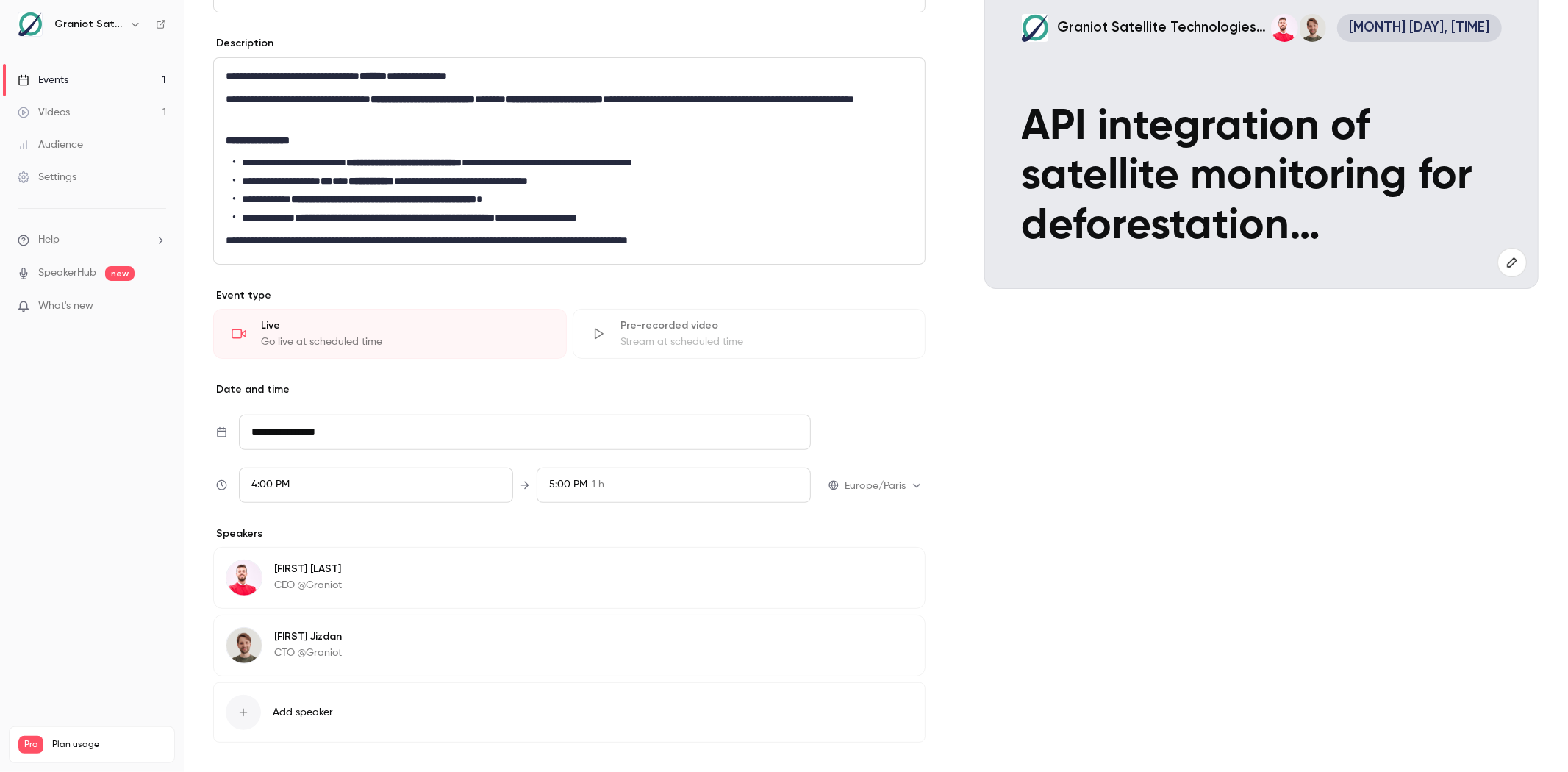 scroll, scrollTop: 268, scrollLeft: 0, axis: vertical 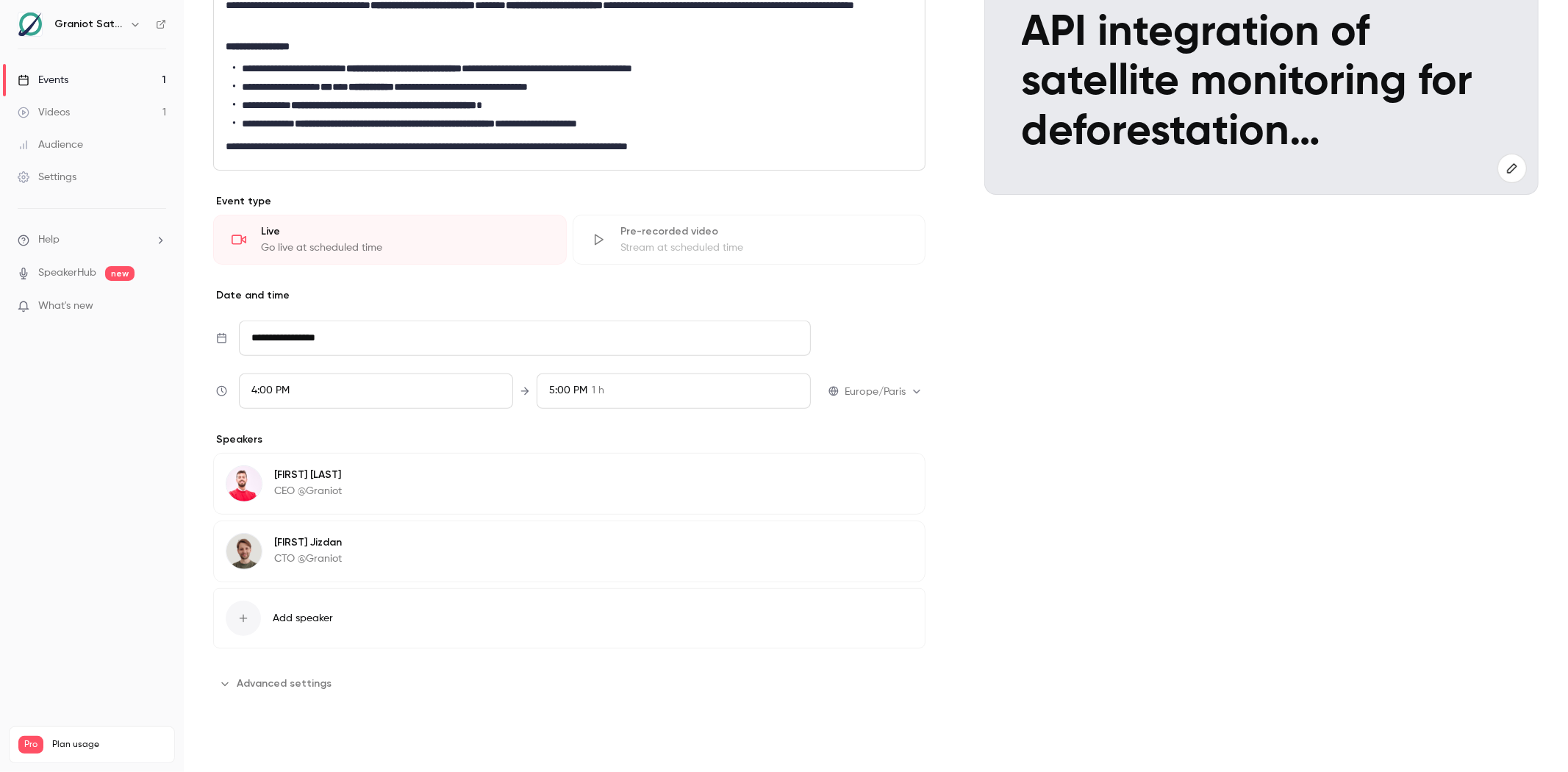 click on "Save" at bounding box center (240, 746) 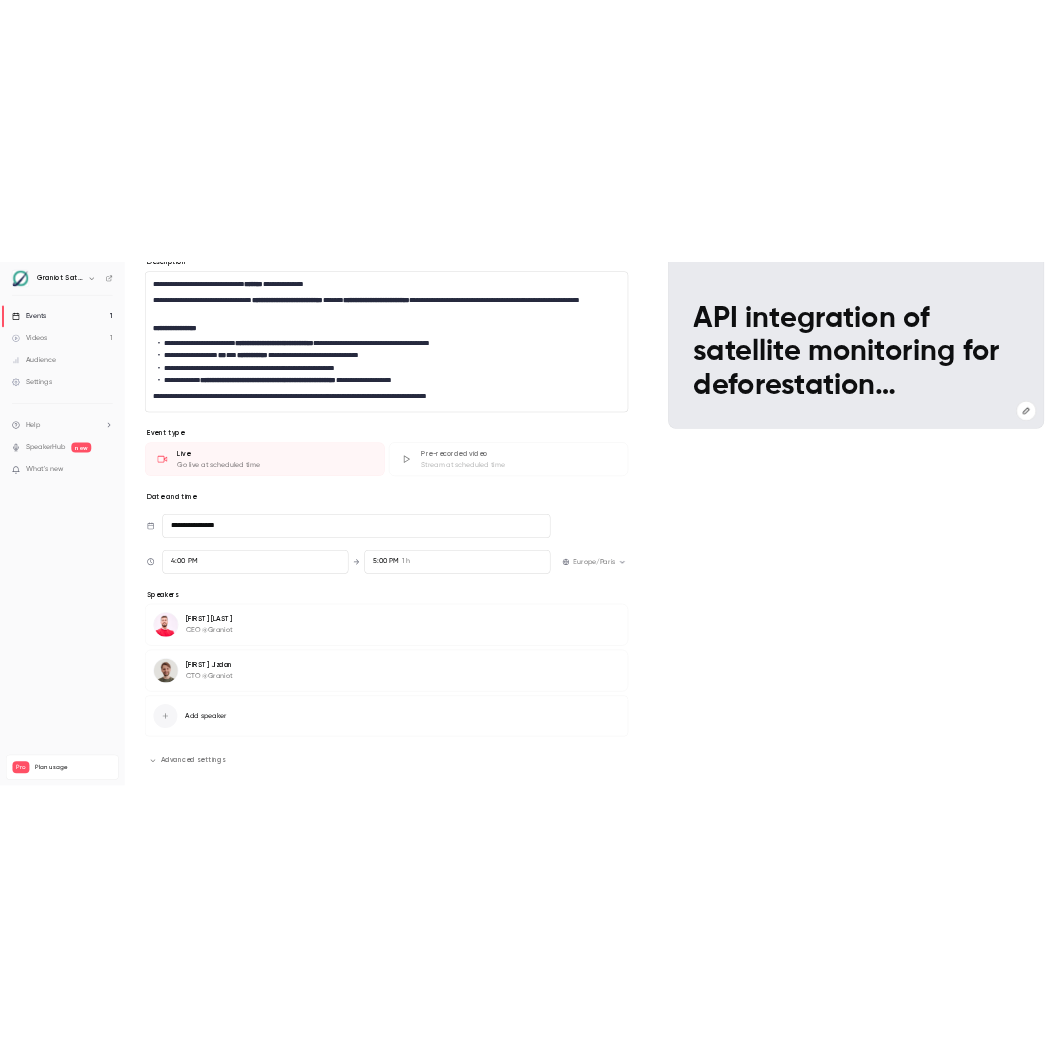 scroll, scrollTop: 0, scrollLeft: 0, axis: both 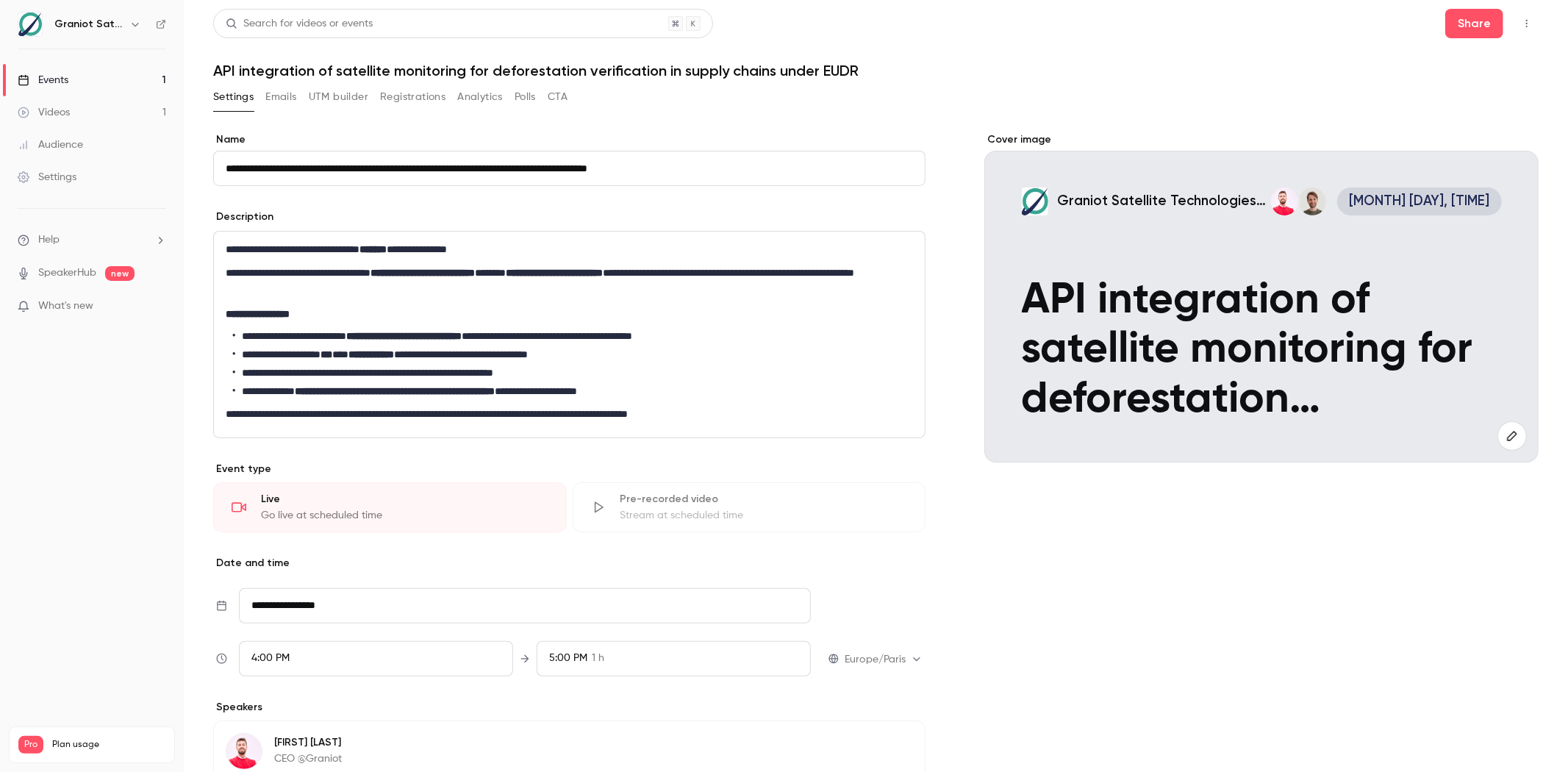 click on "Emails" at bounding box center [281, 97] 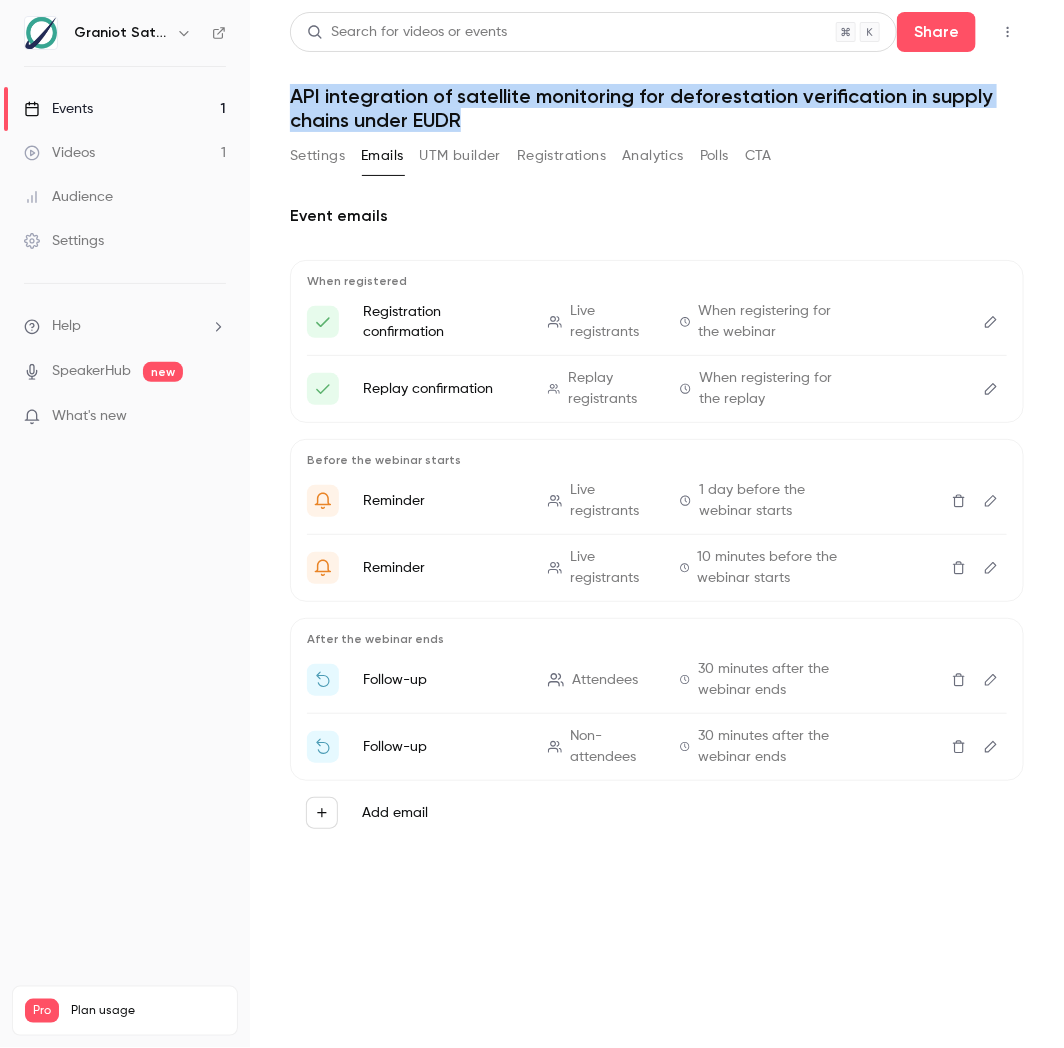 drag, startPoint x: 464, startPoint y: 112, endPoint x: 281, endPoint y: 102, distance: 183.27303 